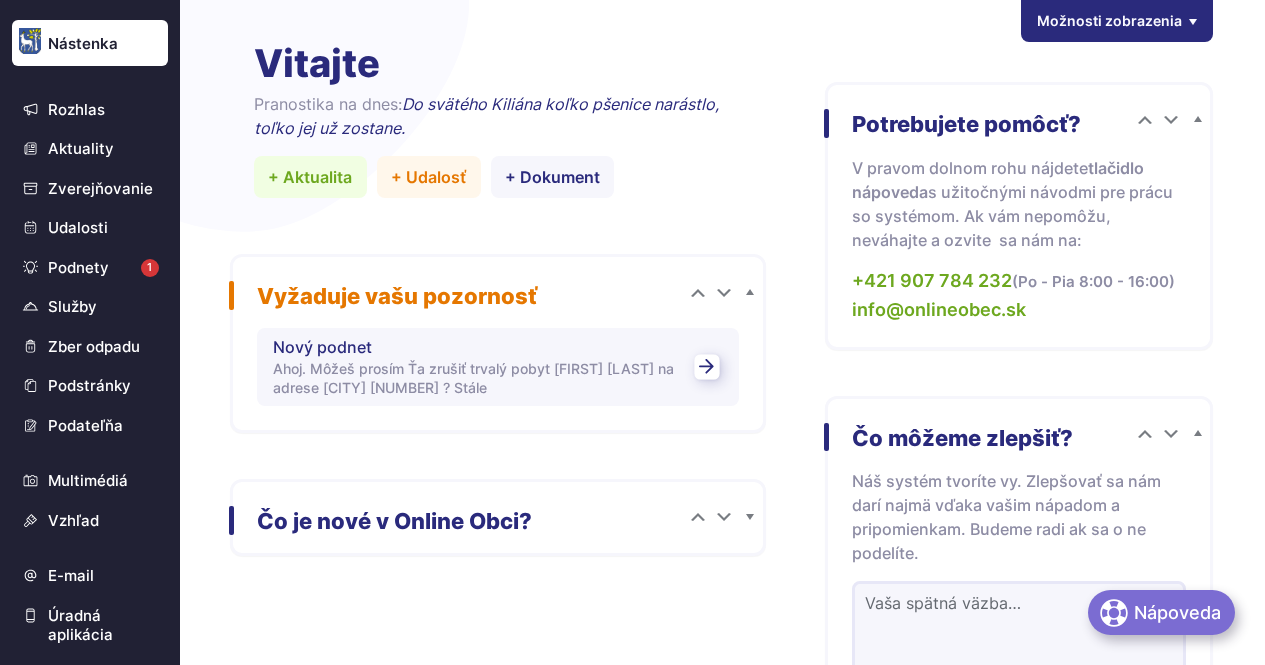 scroll, scrollTop: 0, scrollLeft: 0, axis: both 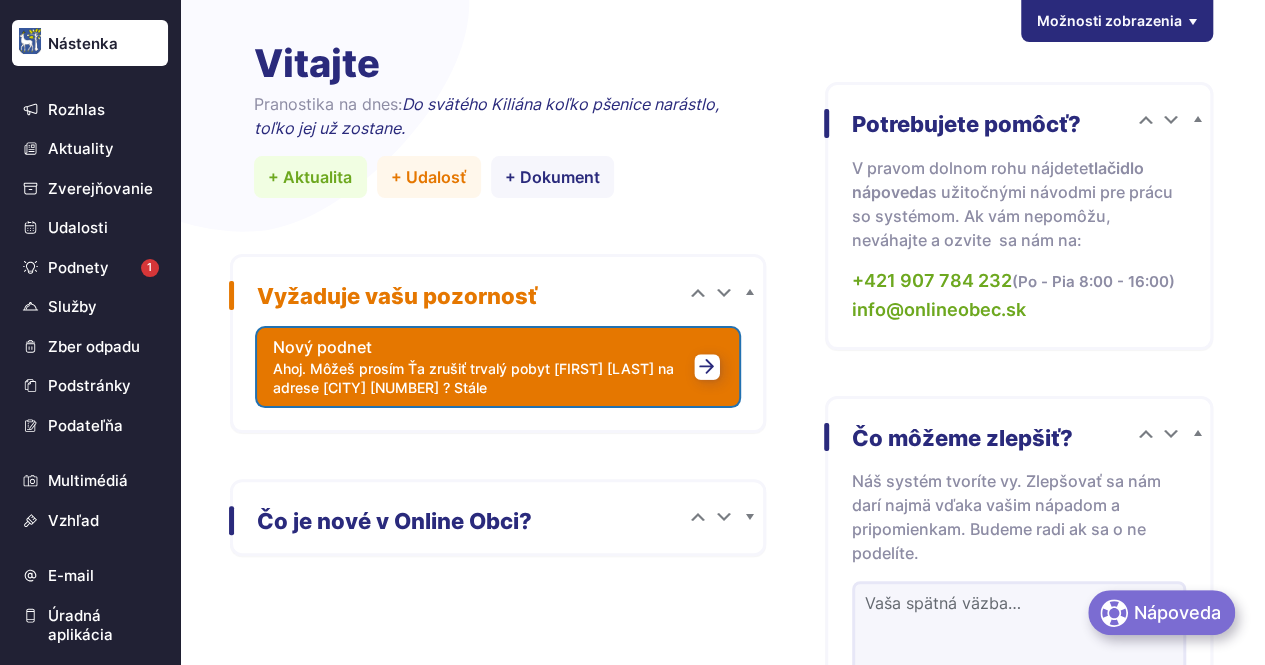 click on "Ahoj. Môžeš prosím Ťa zrušiť trvalý pobyt [FIRST] [LAST] na adrese [CITY] [NUMBER] ? Stále" at bounding box center (498, 378) 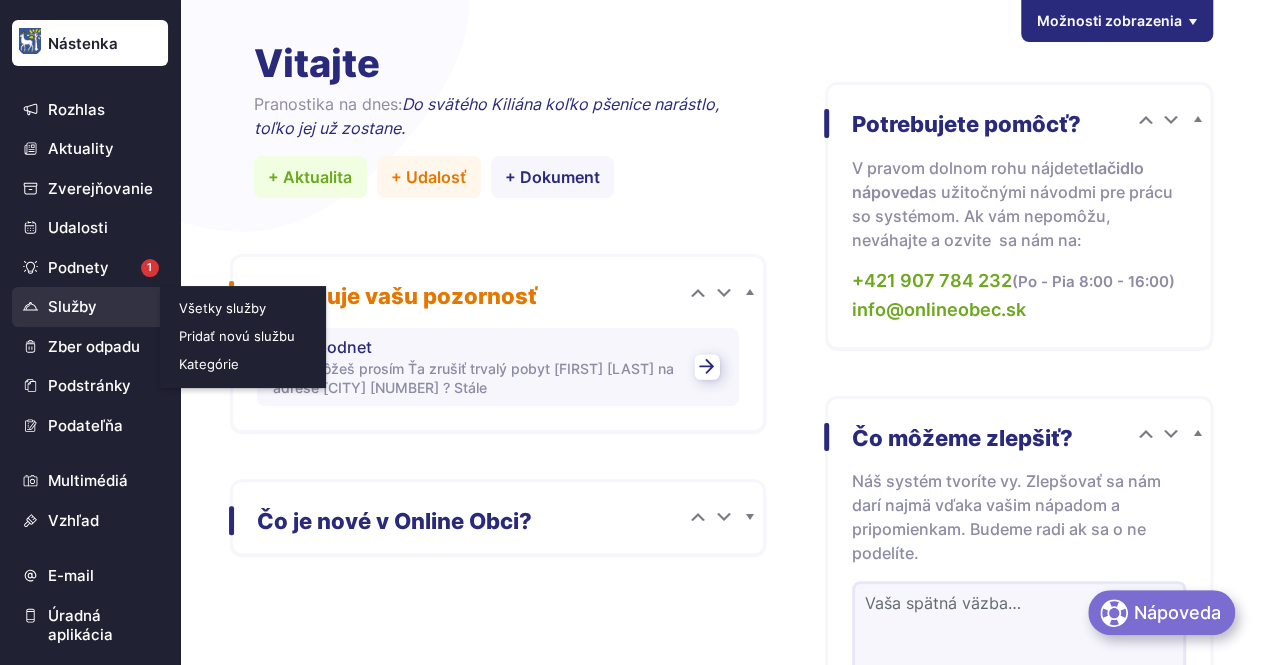 click on "Služby" at bounding box center (90, 307) 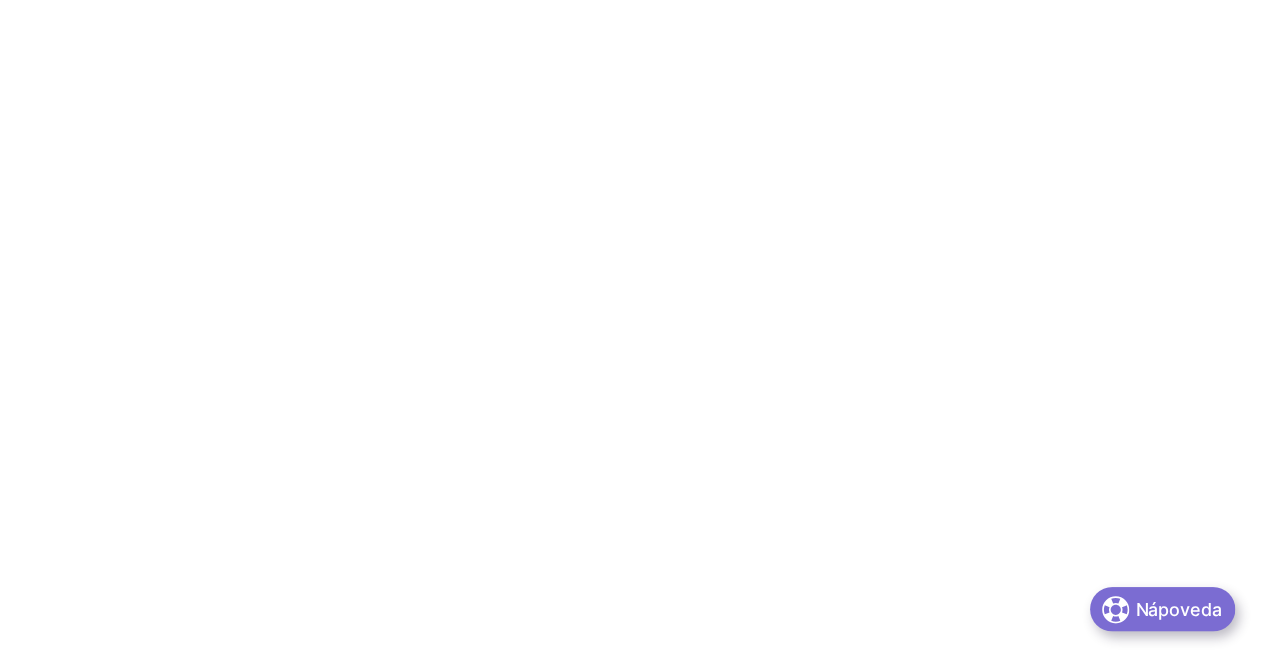 scroll, scrollTop: 0, scrollLeft: 0, axis: both 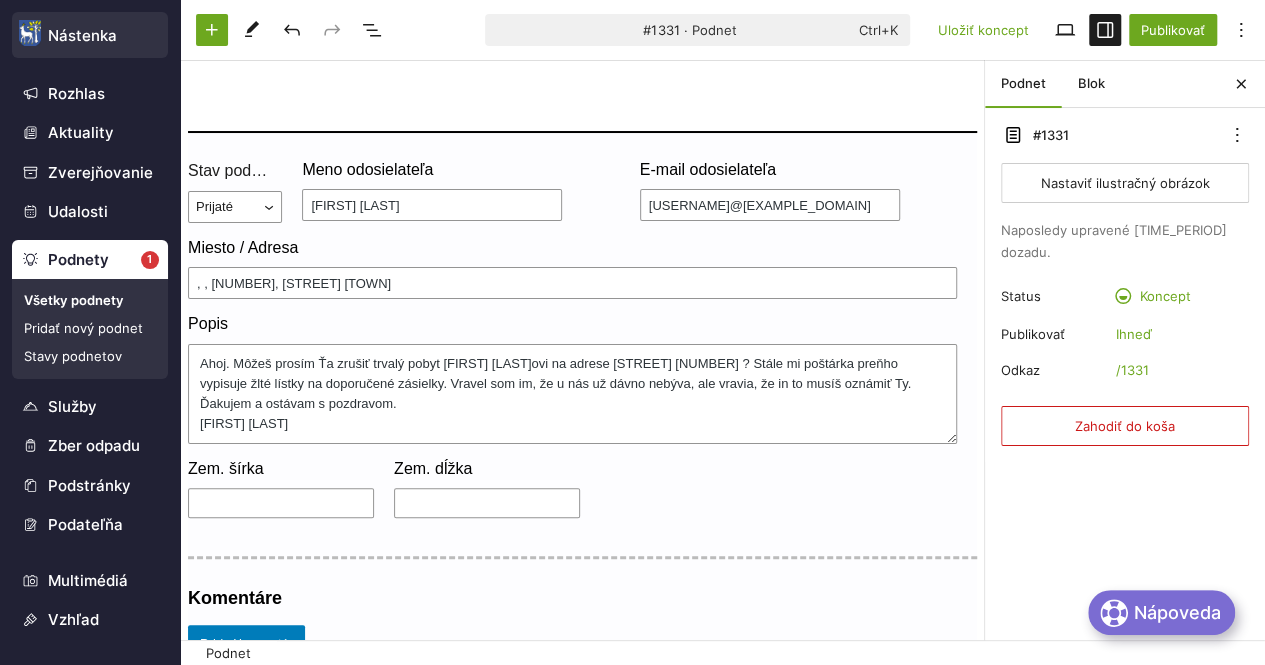 click on "Nástenka" at bounding box center (90, 36) 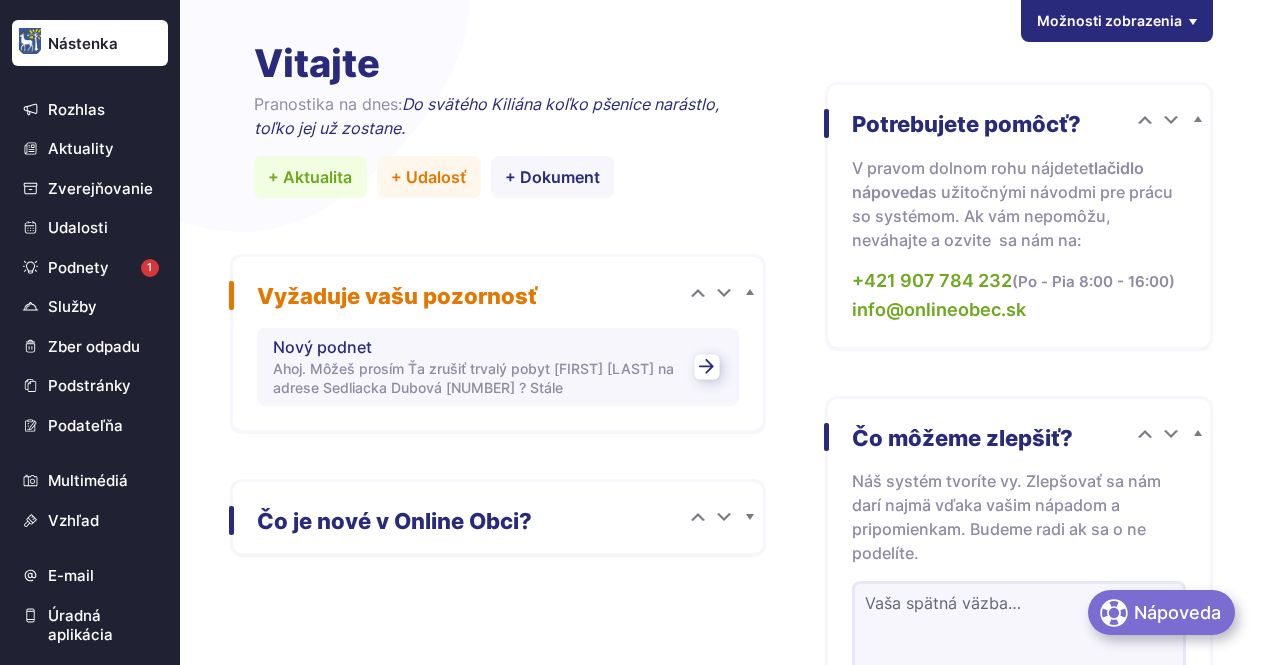 scroll, scrollTop: 0, scrollLeft: 0, axis: both 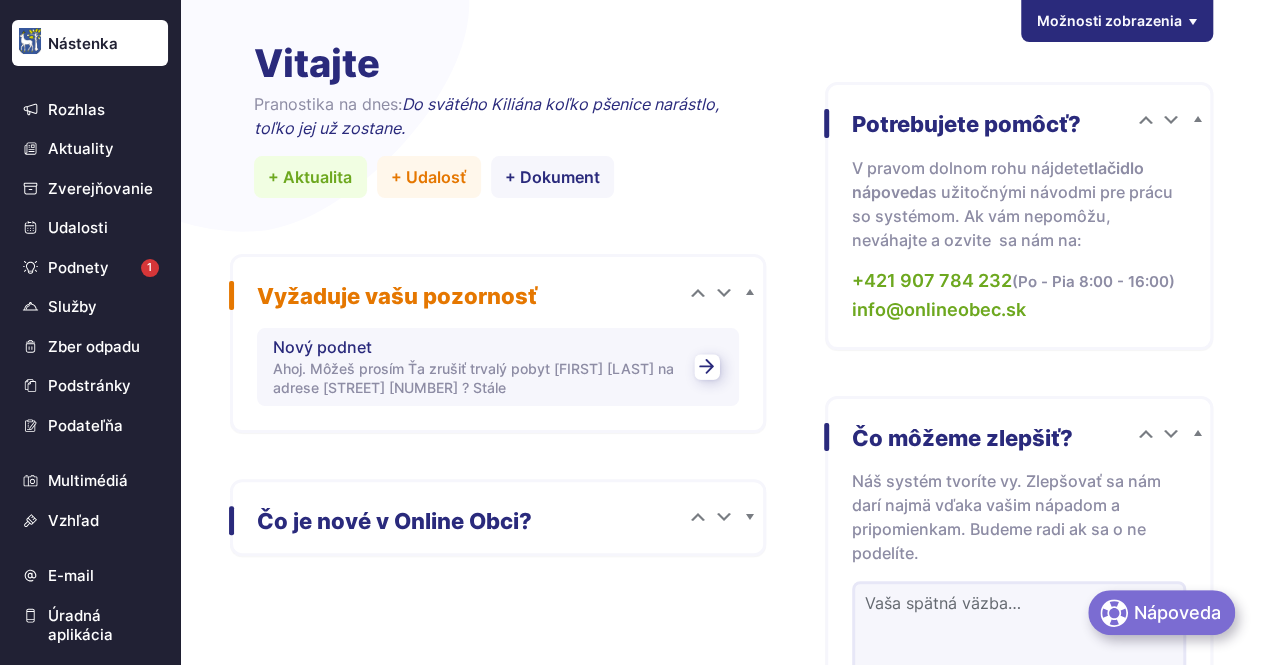click on "Nástenka" at bounding box center (90, 44) 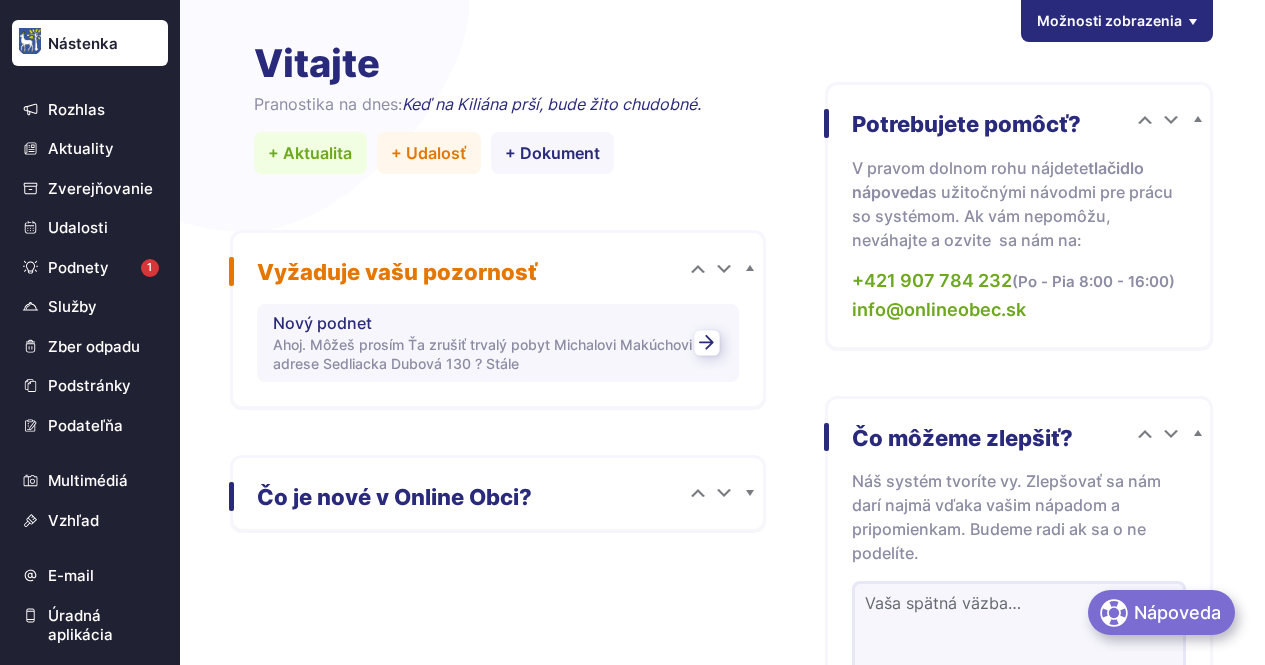 scroll, scrollTop: 0, scrollLeft: 0, axis: both 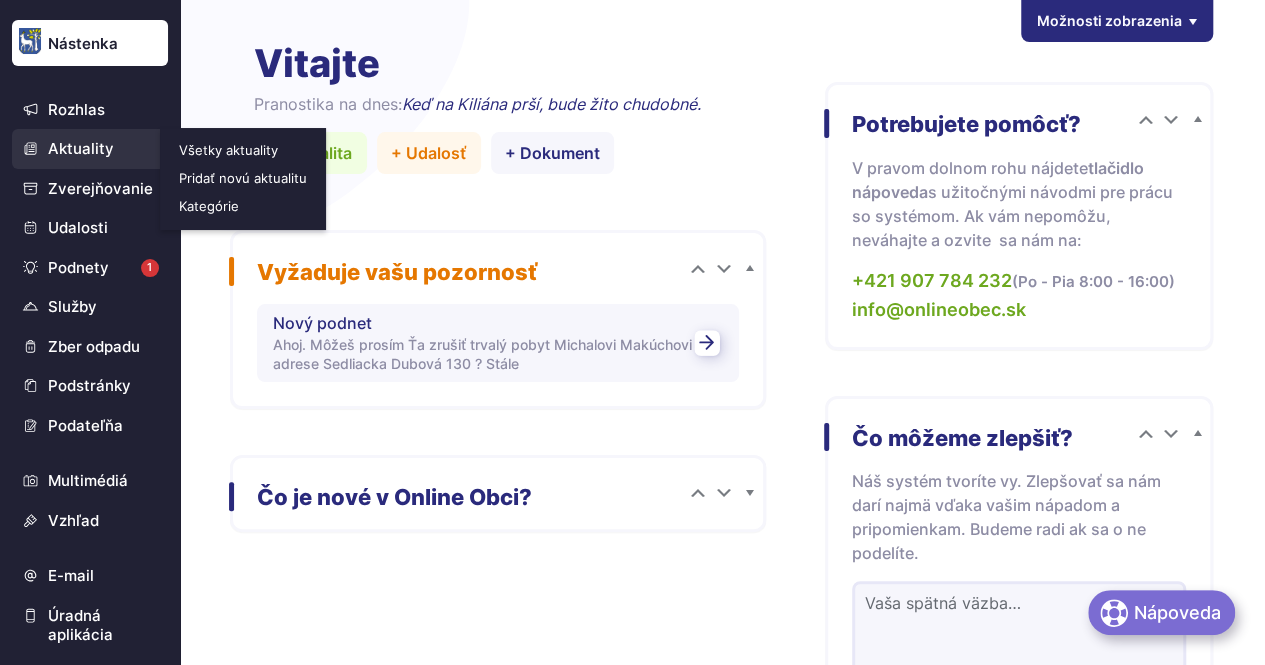 click on "Aktuality" at bounding box center (90, 149) 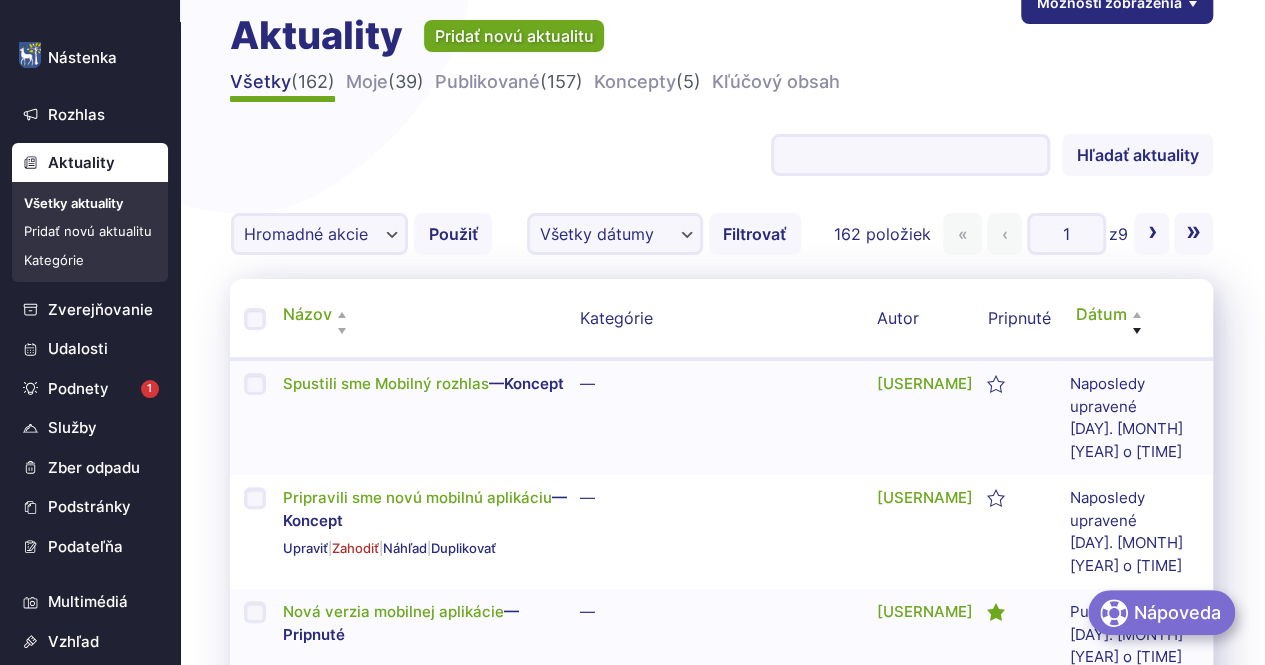 scroll, scrollTop: 0, scrollLeft: 0, axis: both 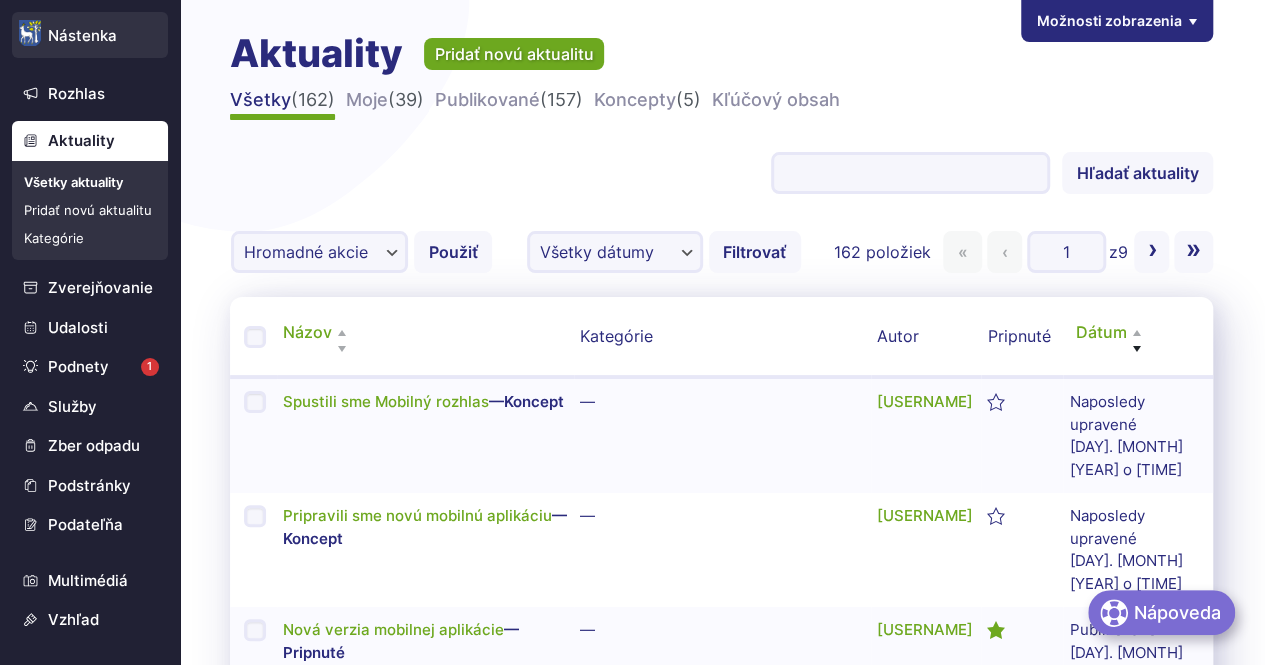 click on "Nástenka" at bounding box center [90, 36] 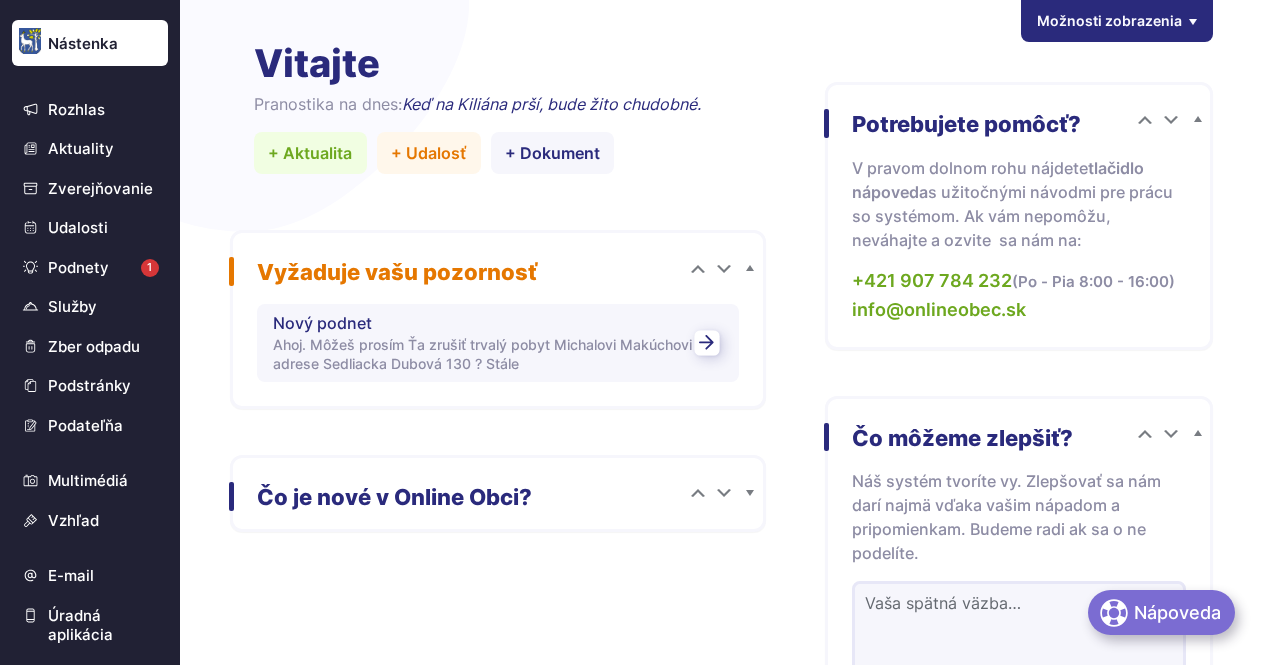 scroll, scrollTop: 0, scrollLeft: 0, axis: both 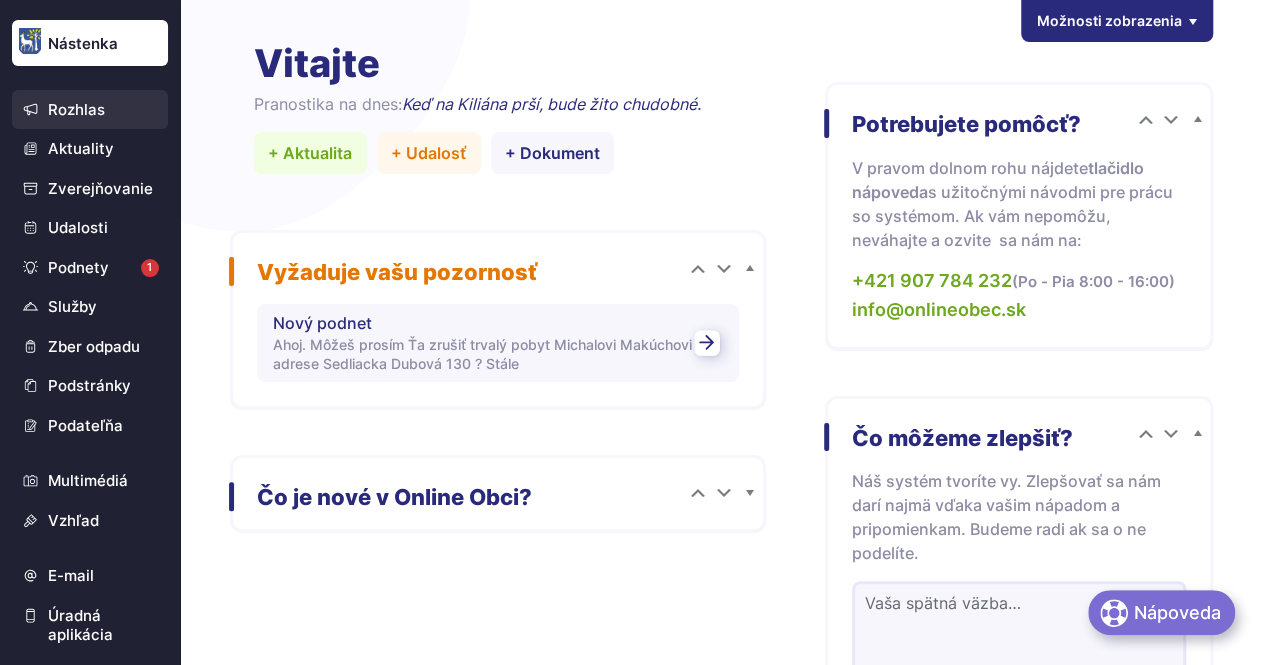 click on "Rozhlas" at bounding box center (90, 110) 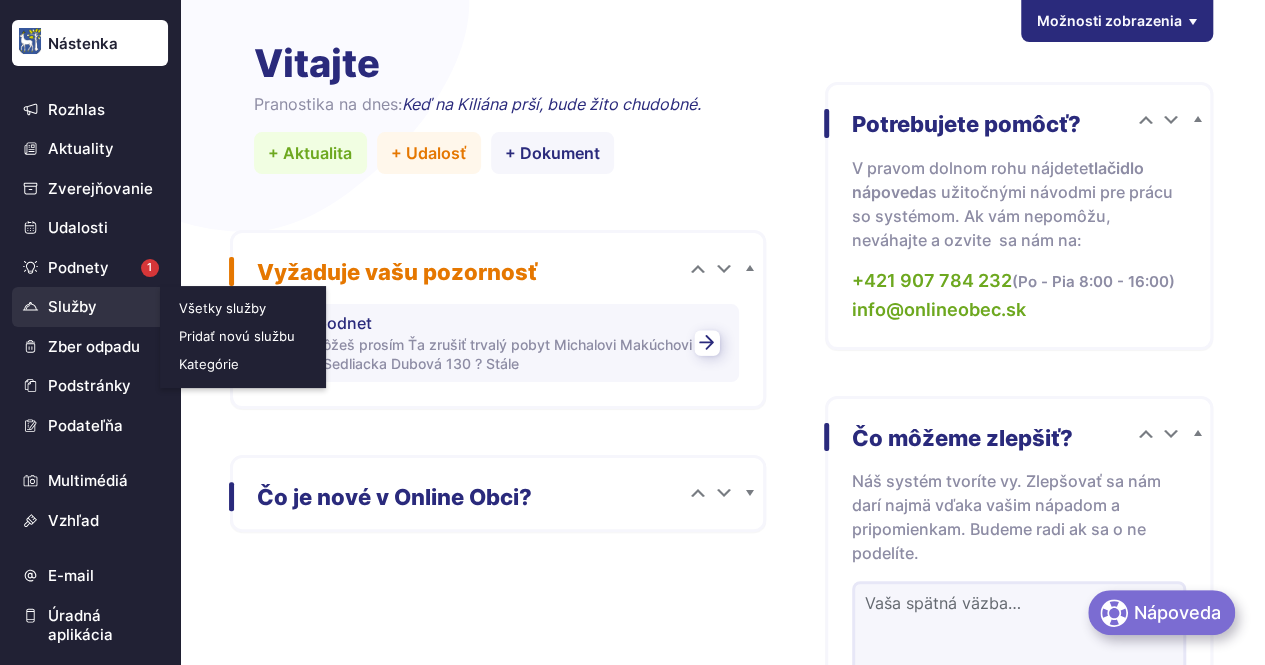 click on "Služby" at bounding box center [90, 307] 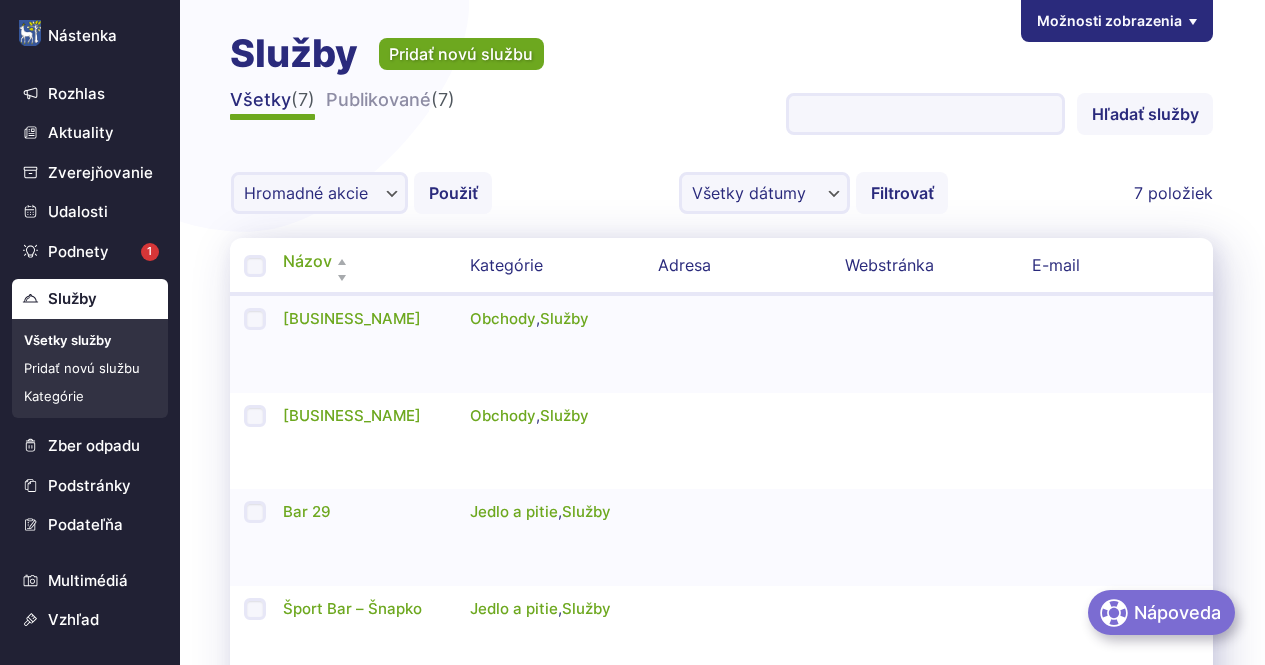 scroll, scrollTop: 0, scrollLeft: 0, axis: both 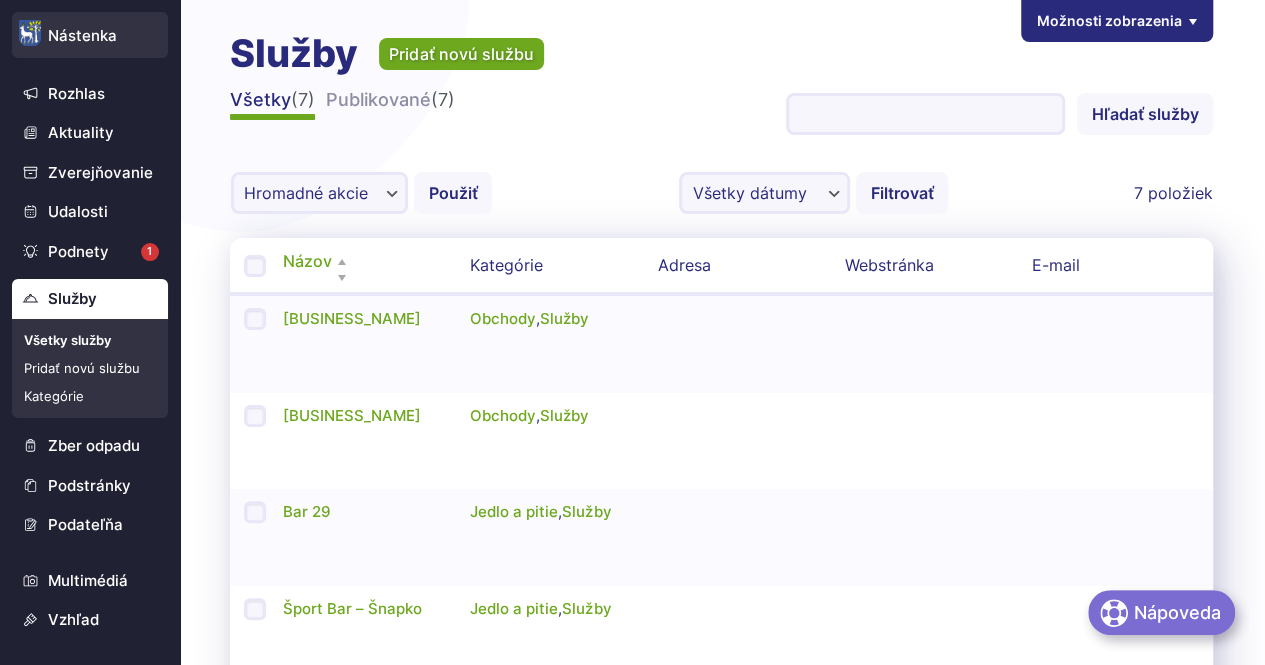 click on "Nástenka" at bounding box center [90, 36] 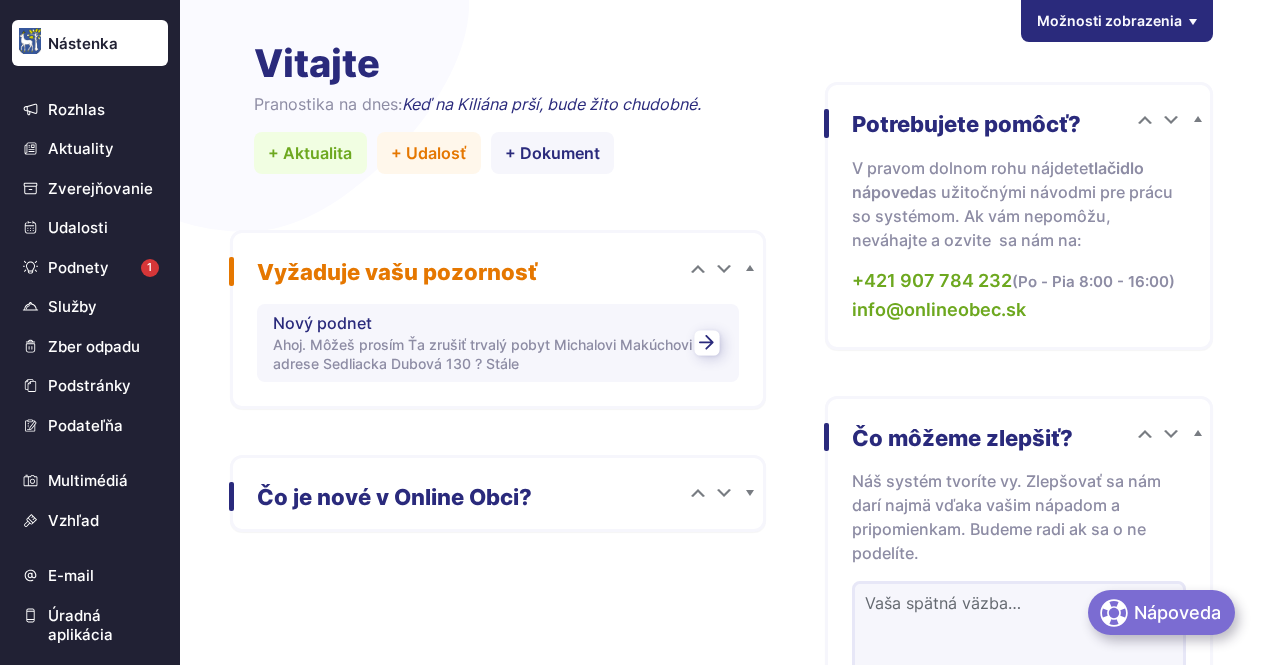 scroll, scrollTop: 0, scrollLeft: 0, axis: both 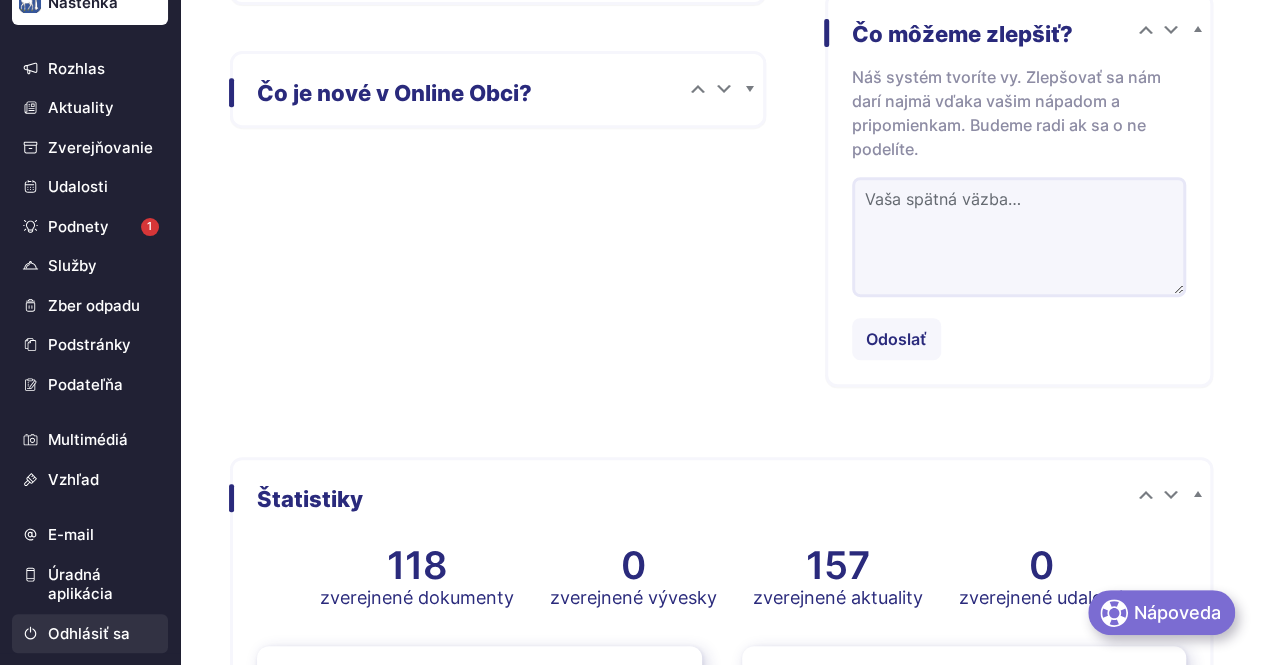click on "Odhlásiť sa" at bounding box center (90, 634) 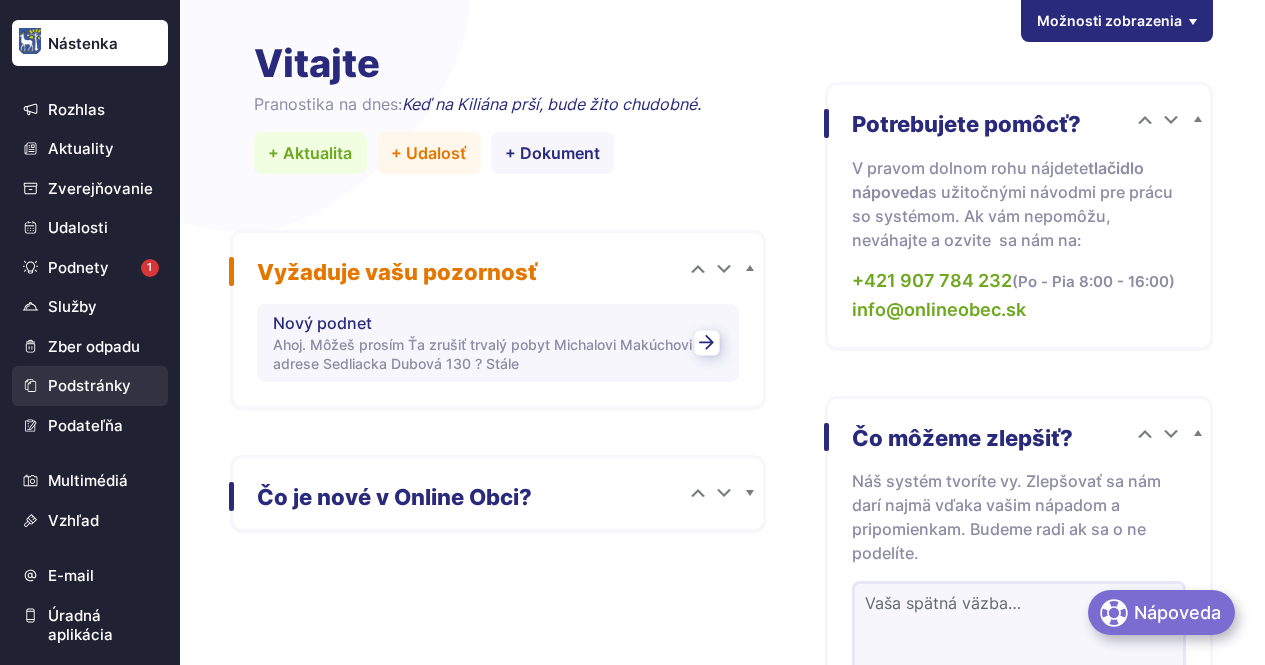 scroll, scrollTop: 0, scrollLeft: 0, axis: both 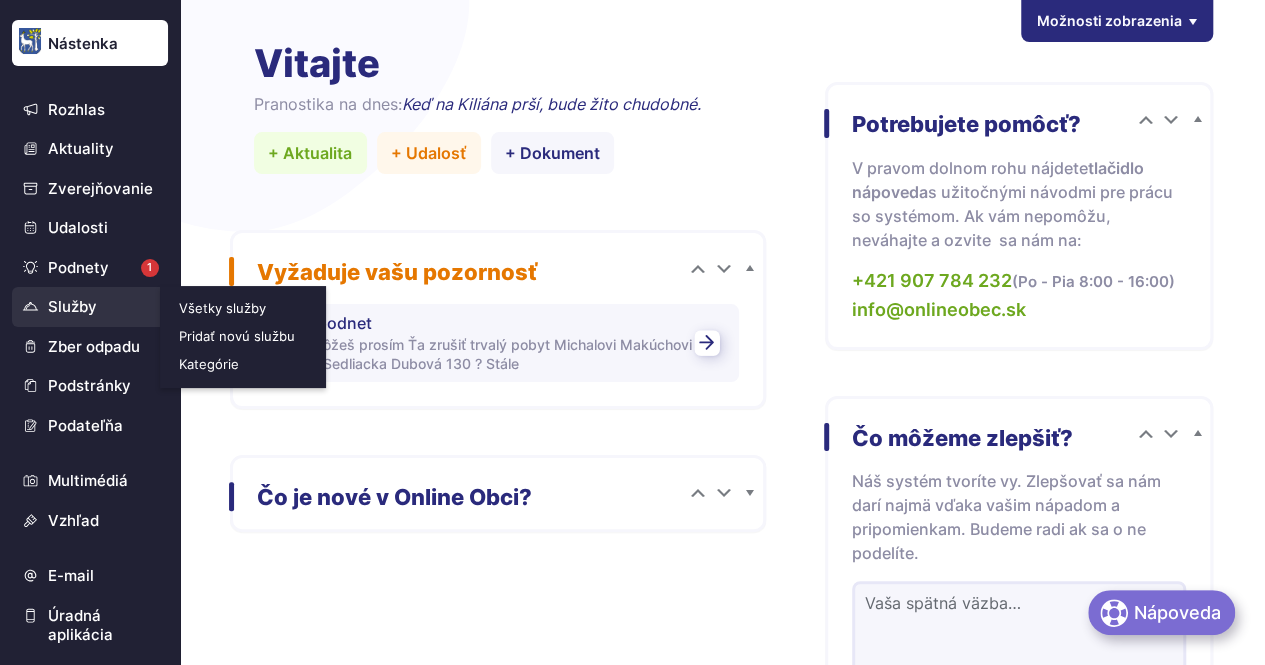 click on "Služby" at bounding box center [90, 307] 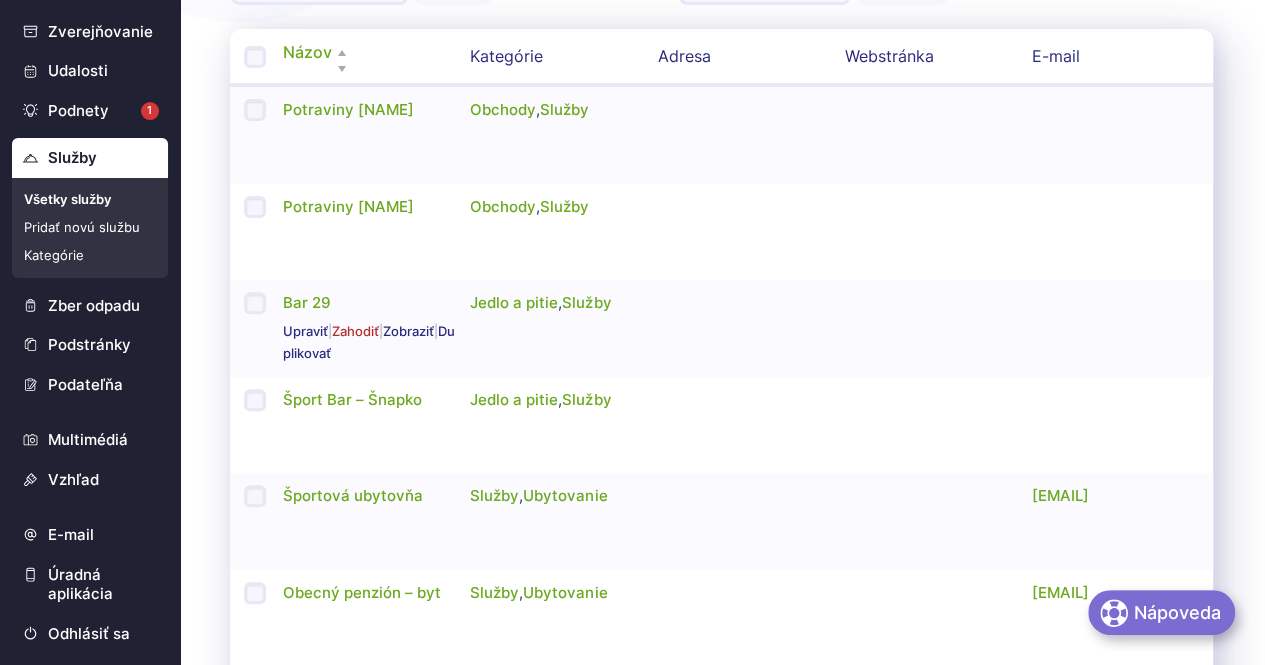 scroll, scrollTop: 210, scrollLeft: 0, axis: vertical 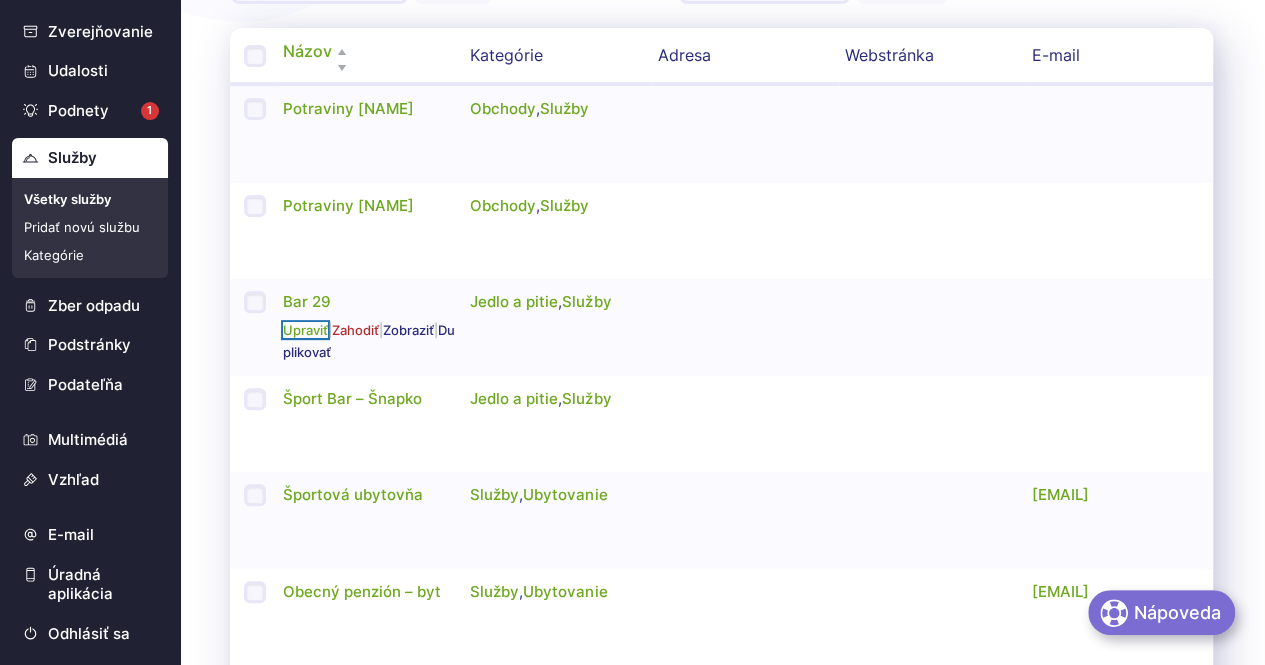 click on "Upraviť" at bounding box center (305, 330) 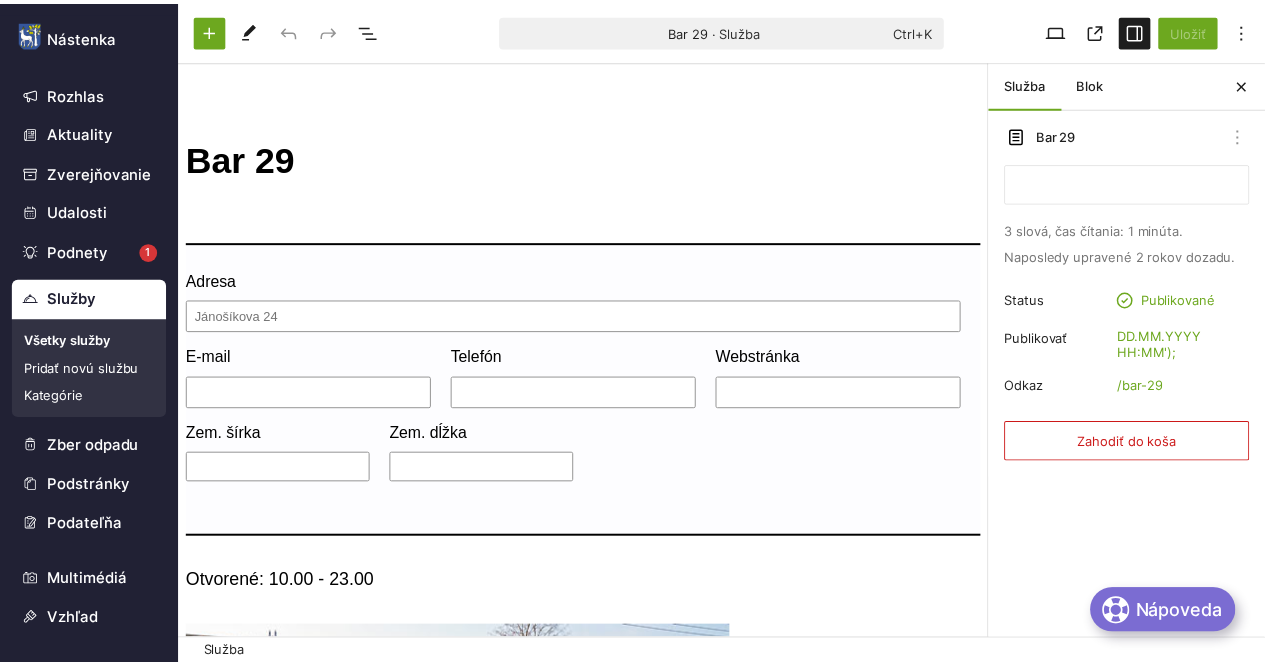 scroll, scrollTop: 0, scrollLeft: 0, axis: both 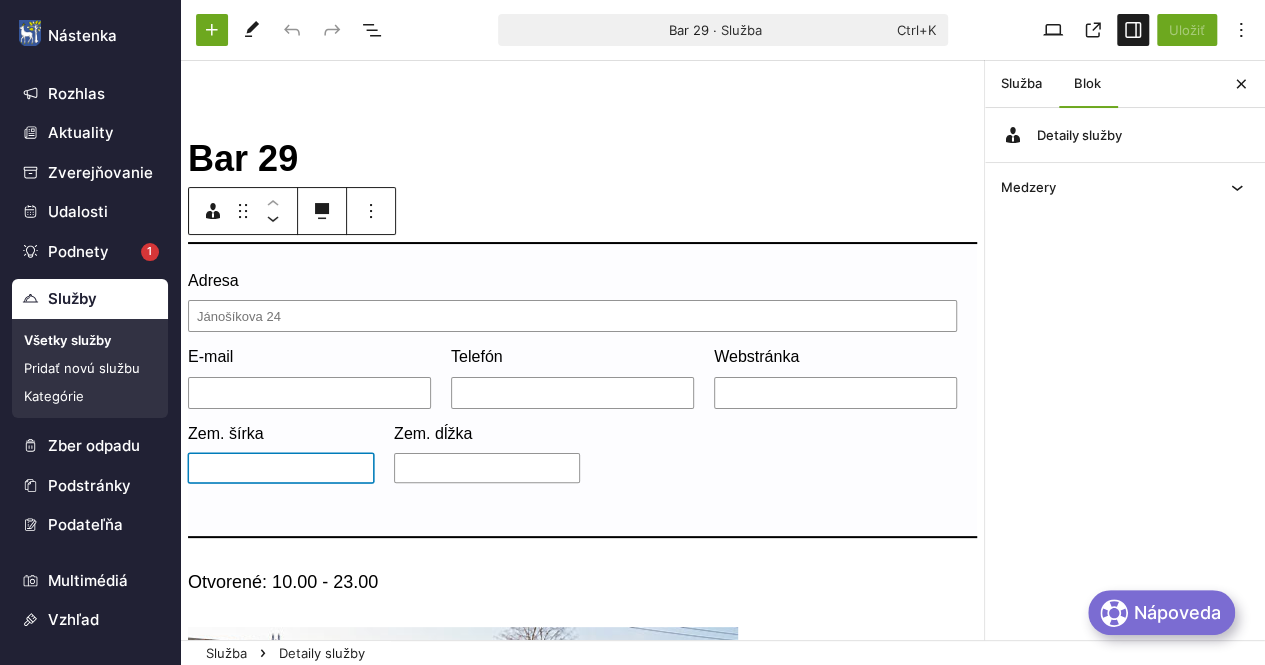 click on "Zem. šírka" at bounding box center [281, 468] 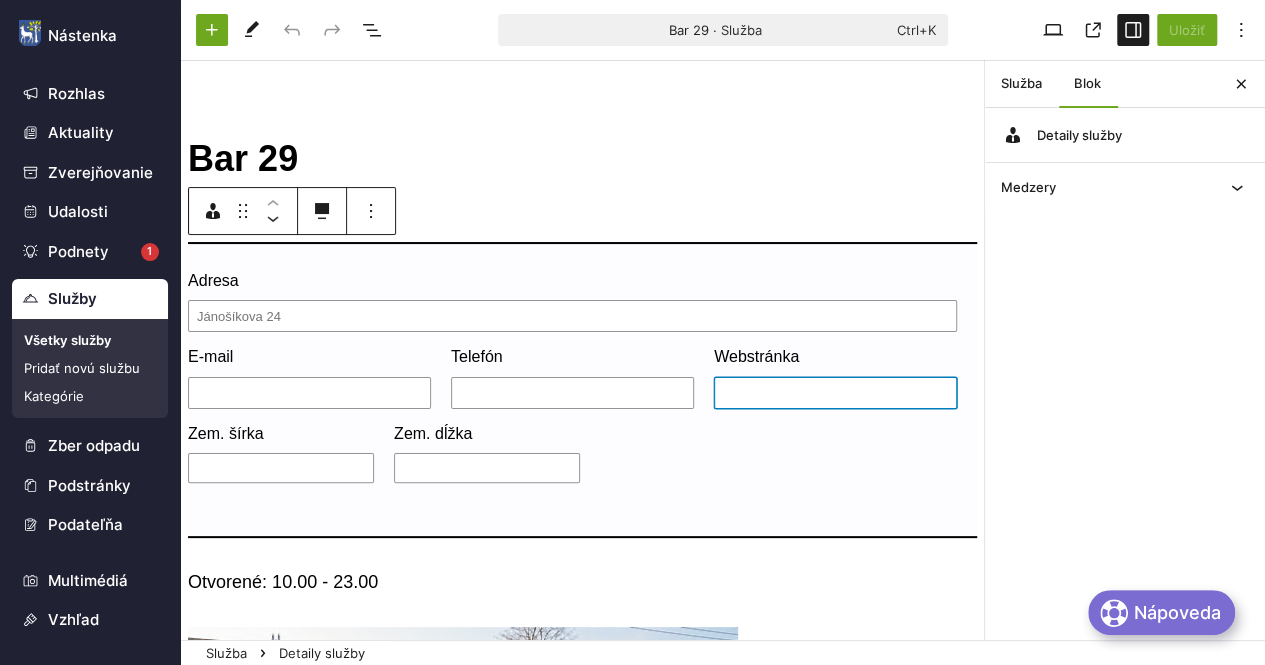 click on "Webstránka" at bounding box center [835, 393] 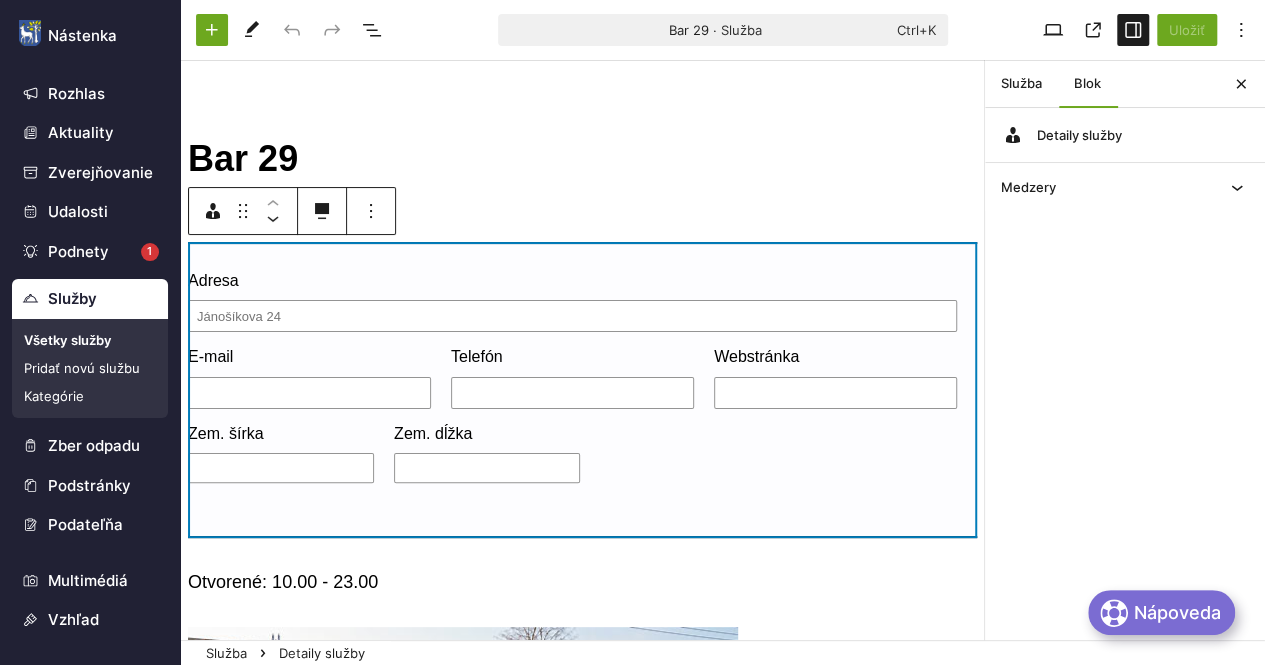 click on "Telefón" at bounding box center [572, 357] 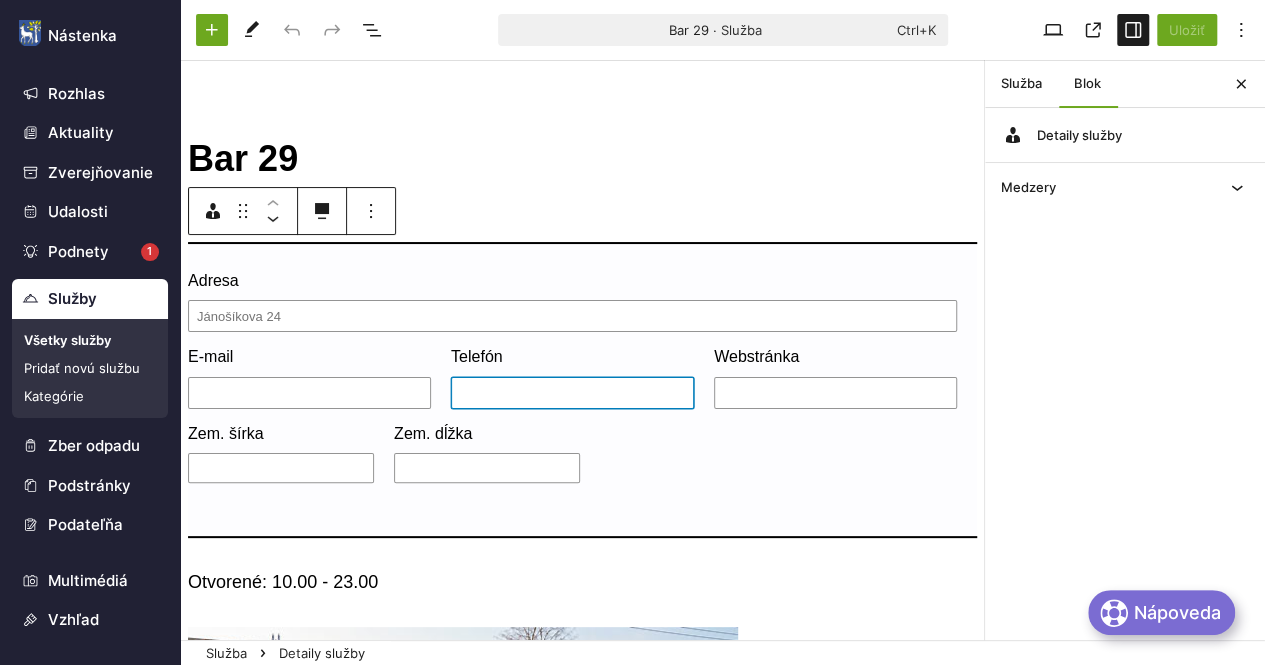 click on "Telefón" at bounding box center (572, 393) 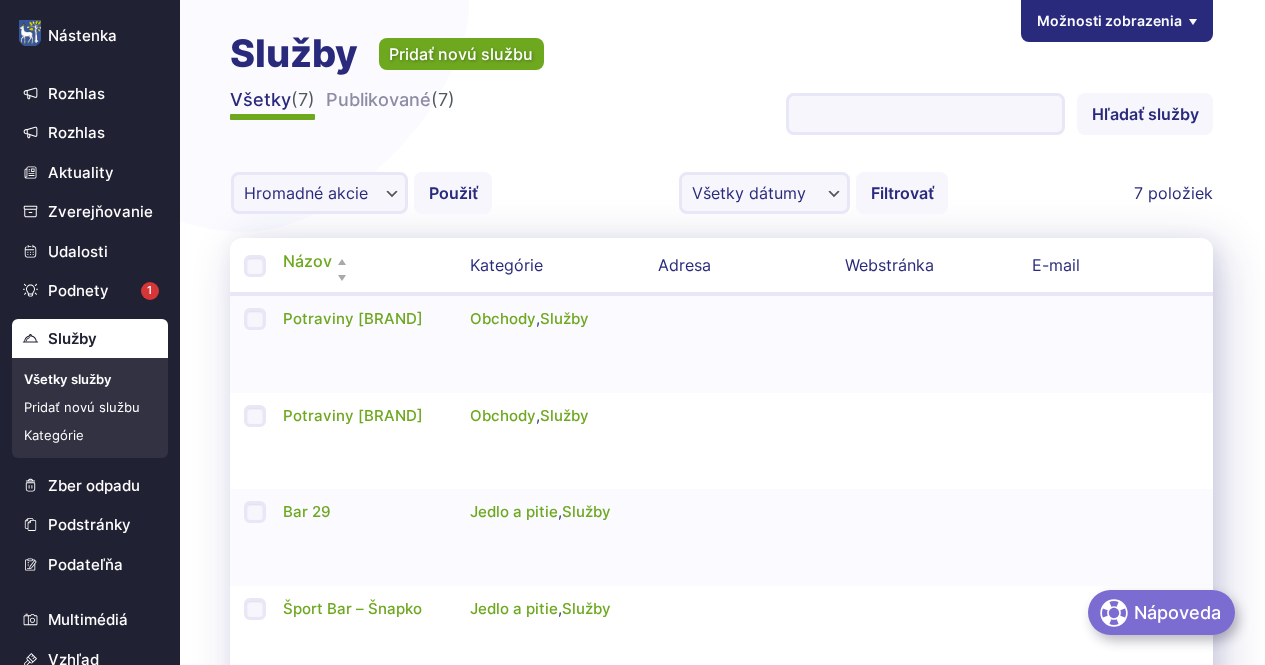 scroll, scrollTop: 0, scrollLeft: 0, axis: both 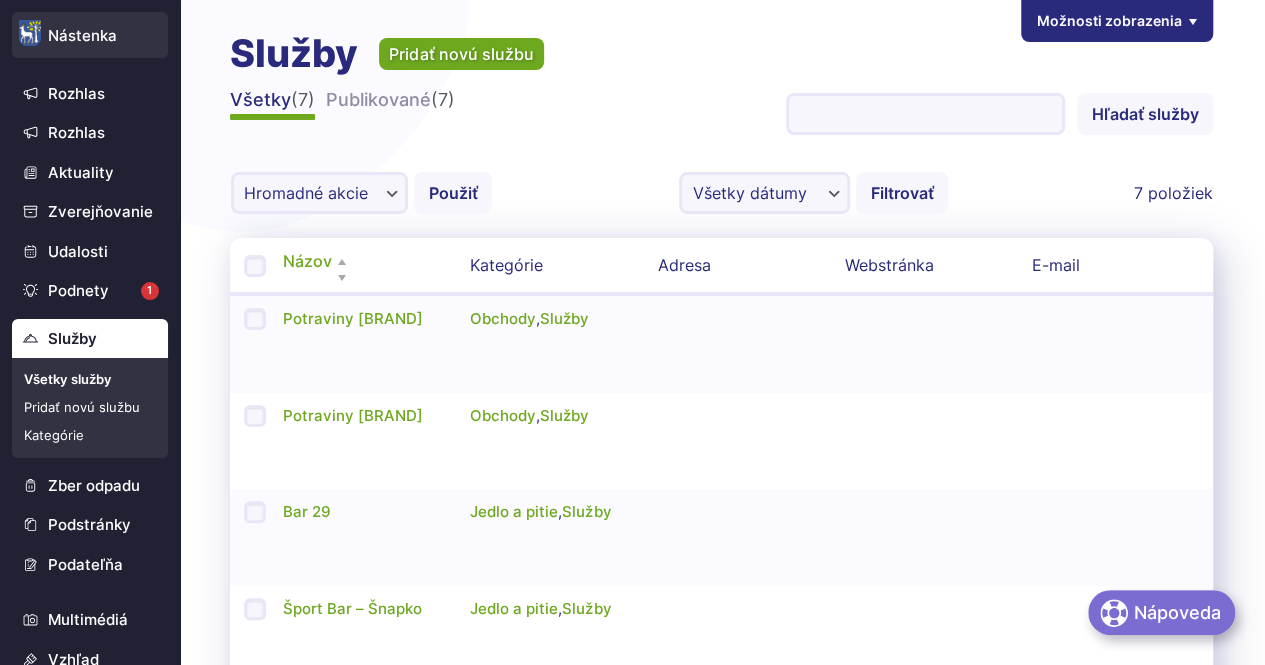 click at bounding box center [30, 36] 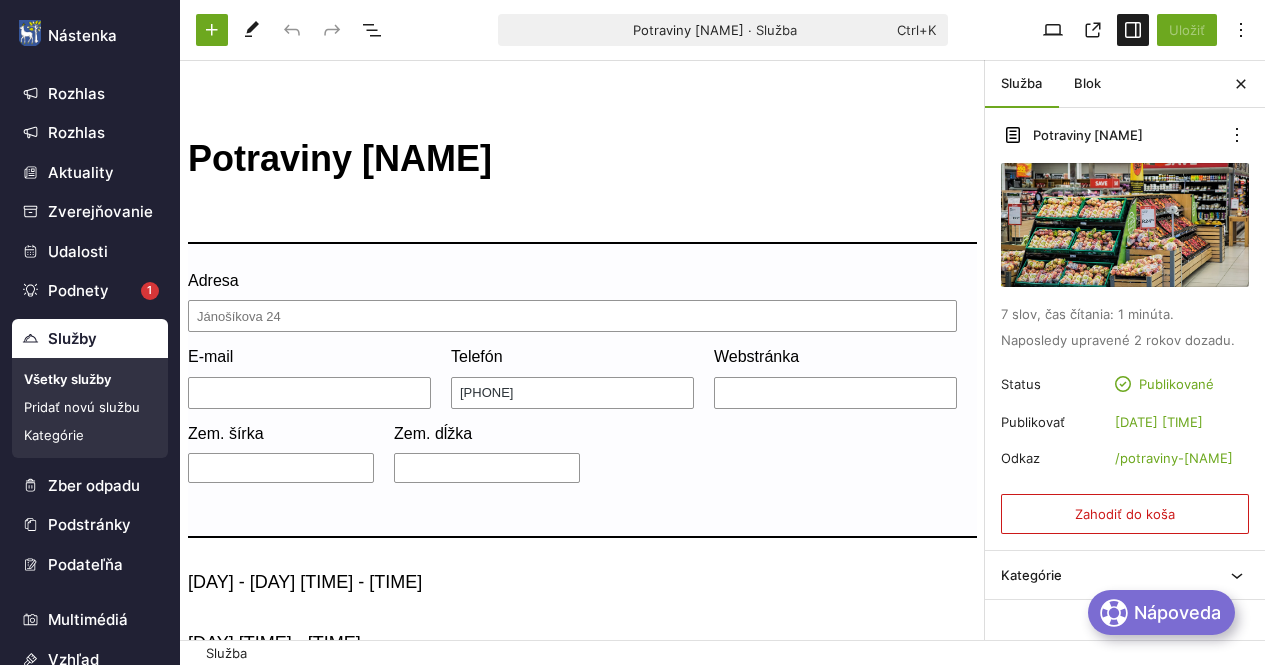 scroll, scrollTop: 0, scrollLeft: 0, axis: both 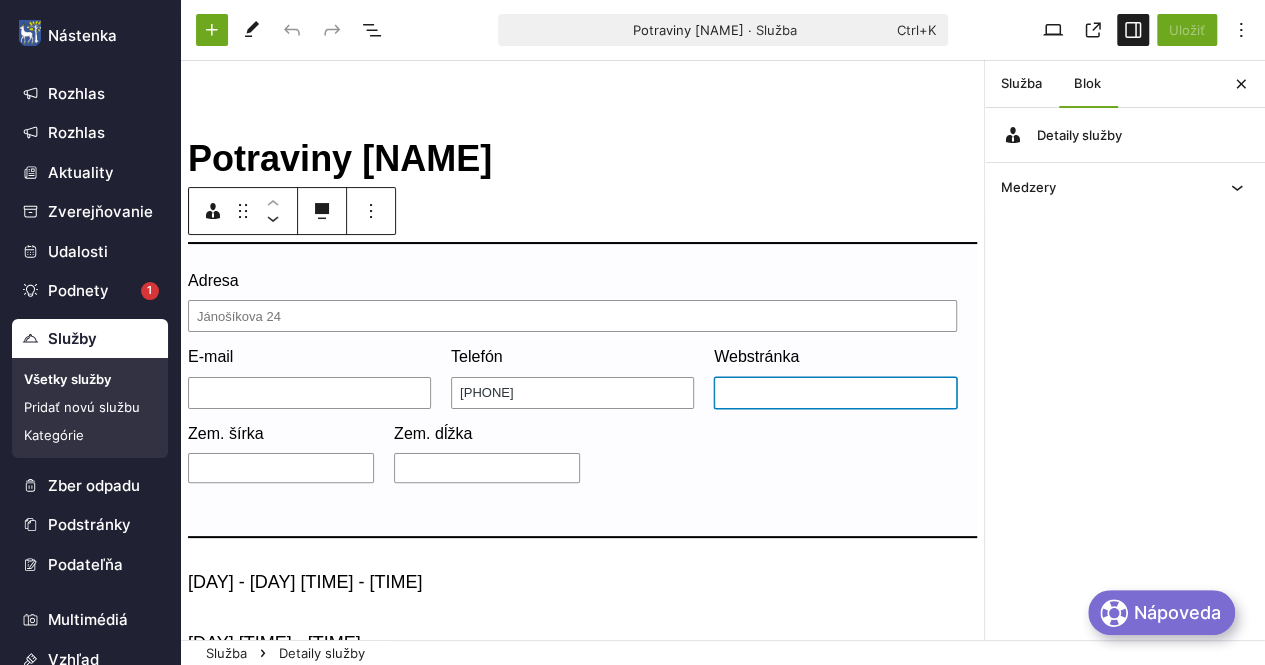click on "Webstránka" at bounding box center (835, 393) 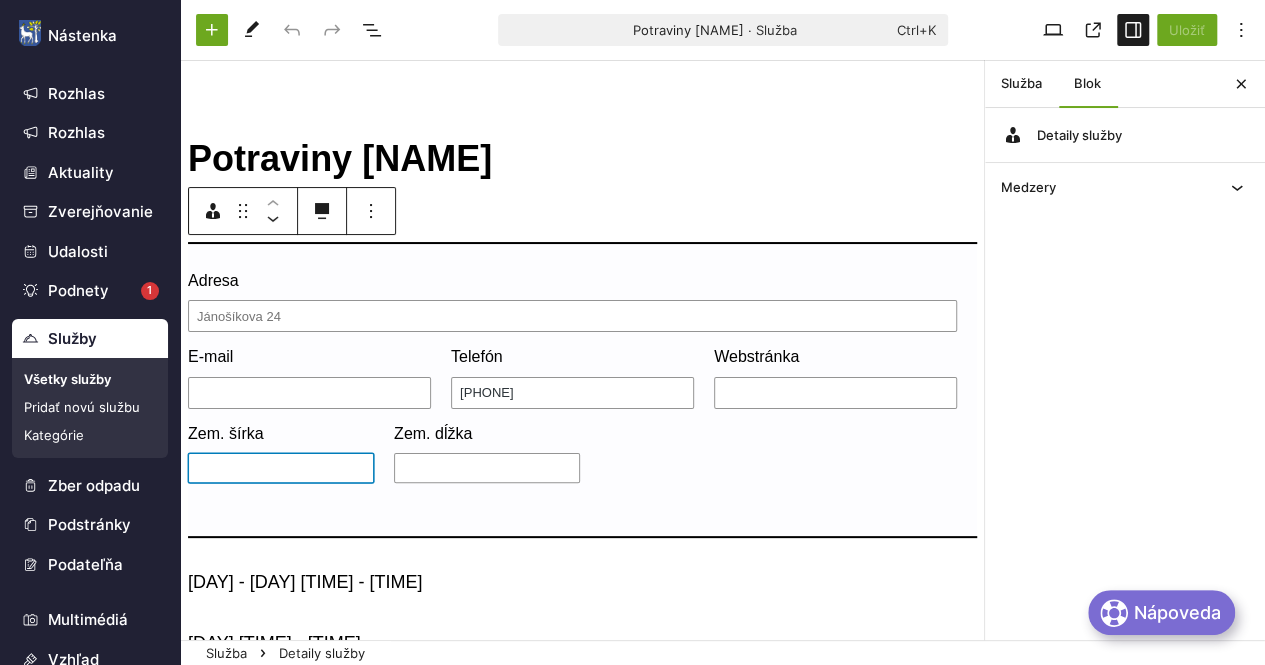 click on "Zem. šírka" at bounding box center [281, 468] 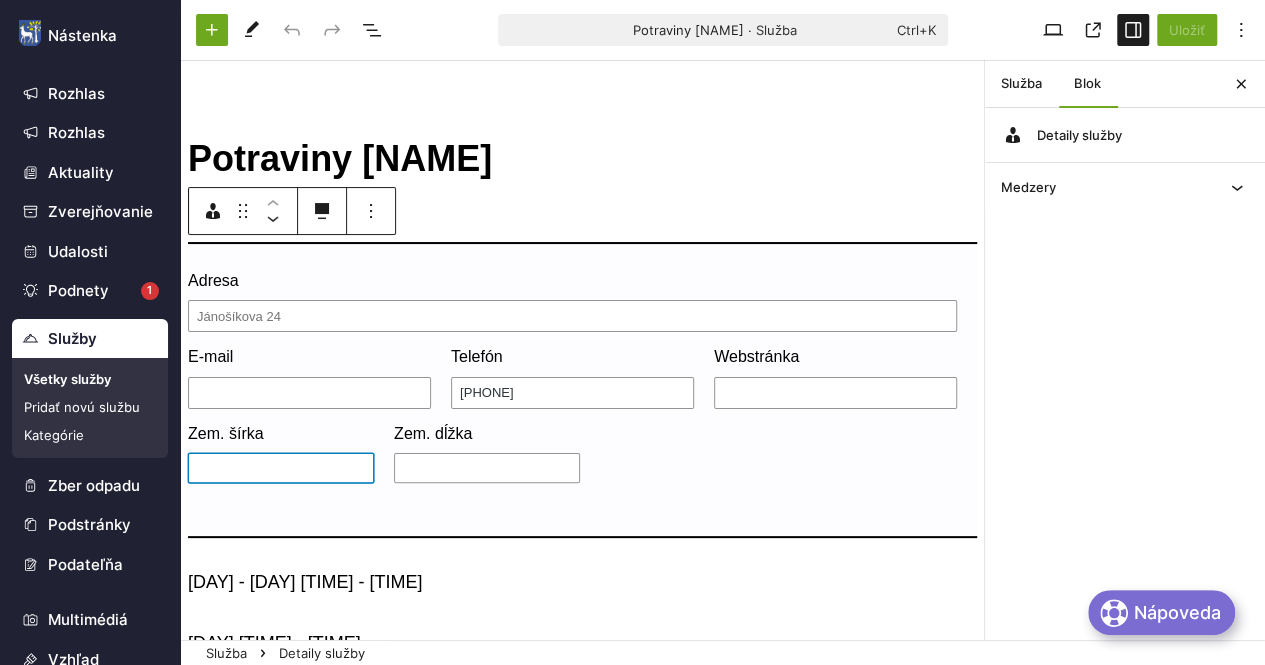 paste on "[COORDINATES]" 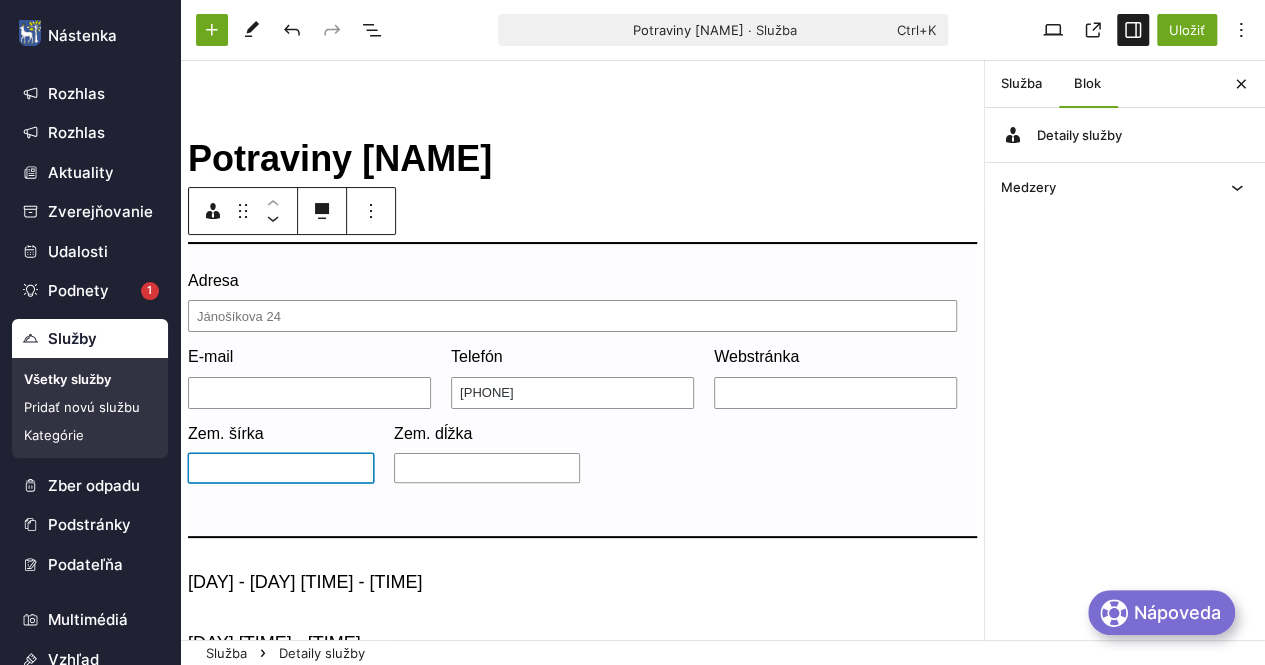 scroll, scrollTop: 0, scrollLeft: 94, axis: horizontal 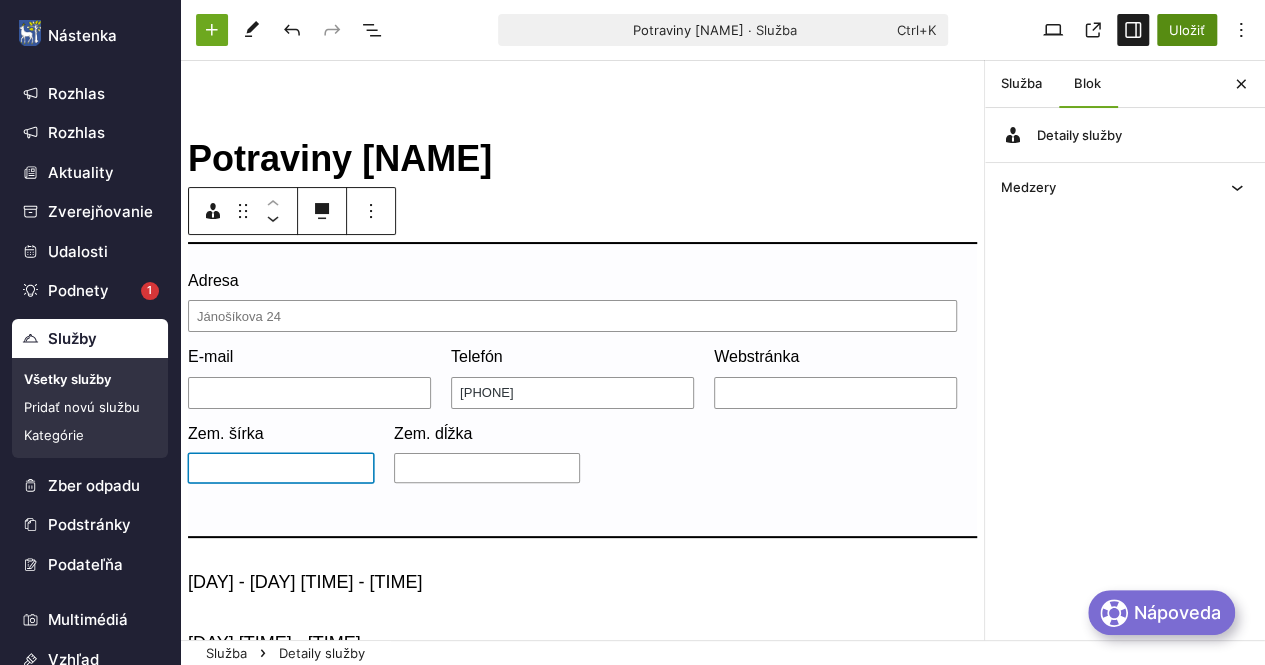 type on "[COORDINATES]" 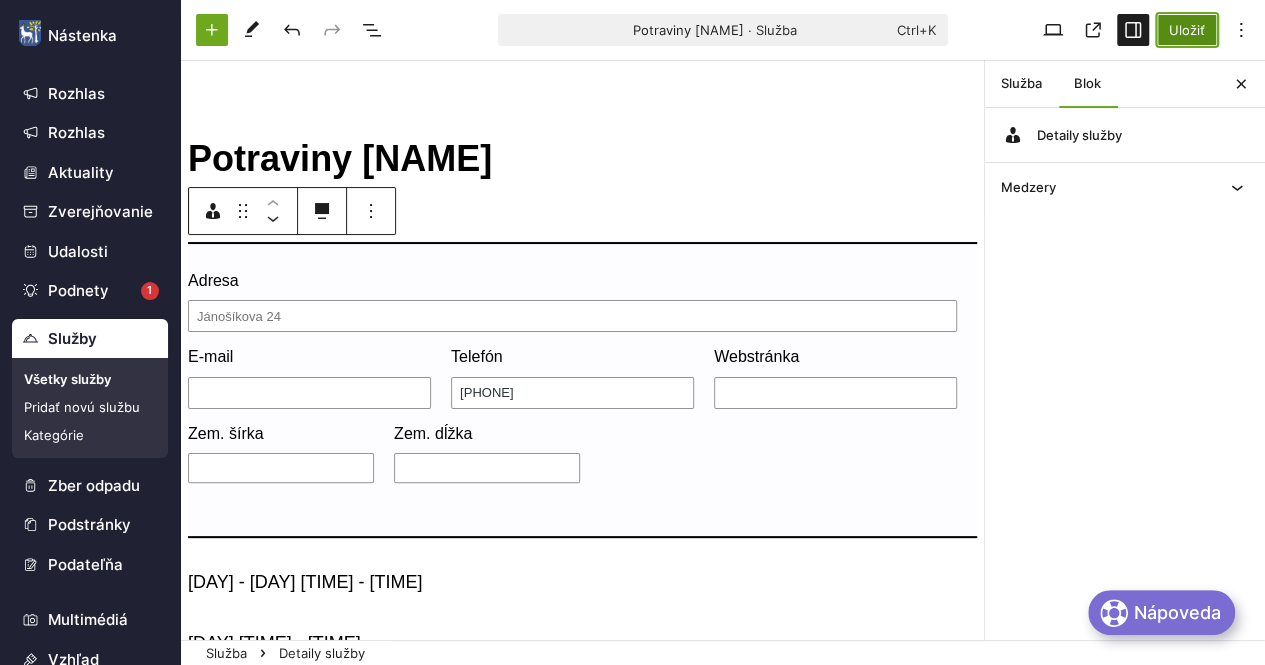 scroll, scrollTop: 0, scrollLeft: 0, axis: both 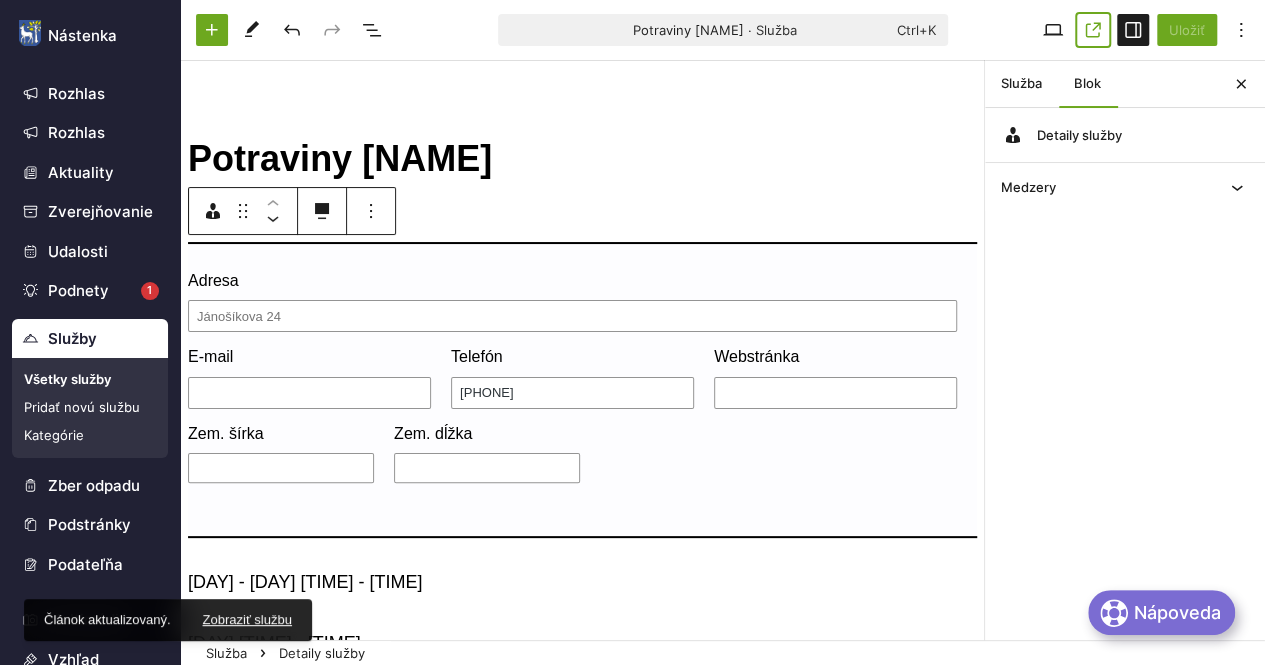 click at bounding box center (1093, 30) 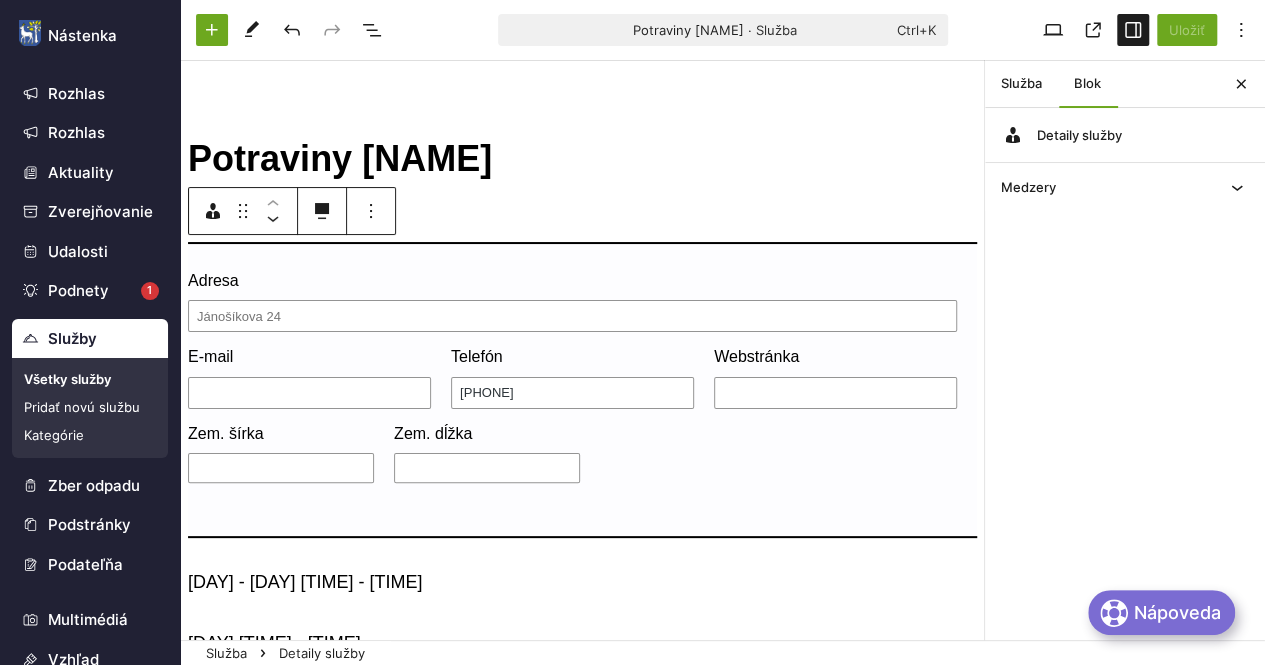 click on "Služby" at bounding box center [90, 339] 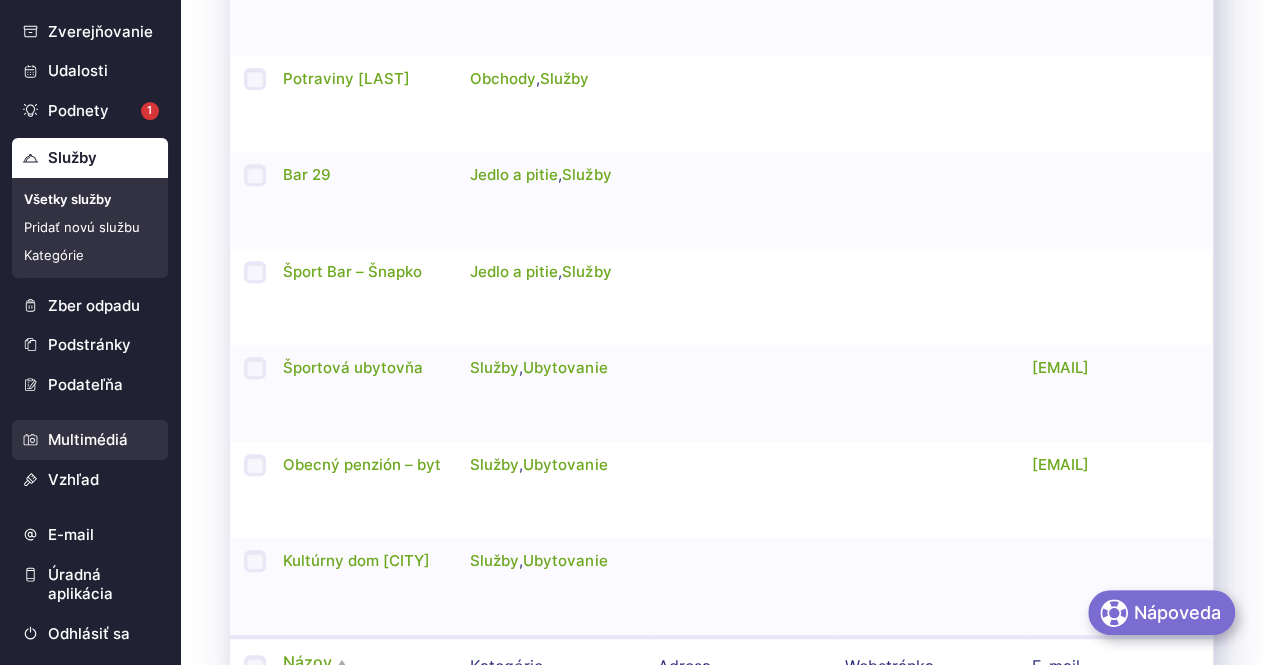 scroll, scrollTop: 338, scrollLeft: 0, axis: vertical 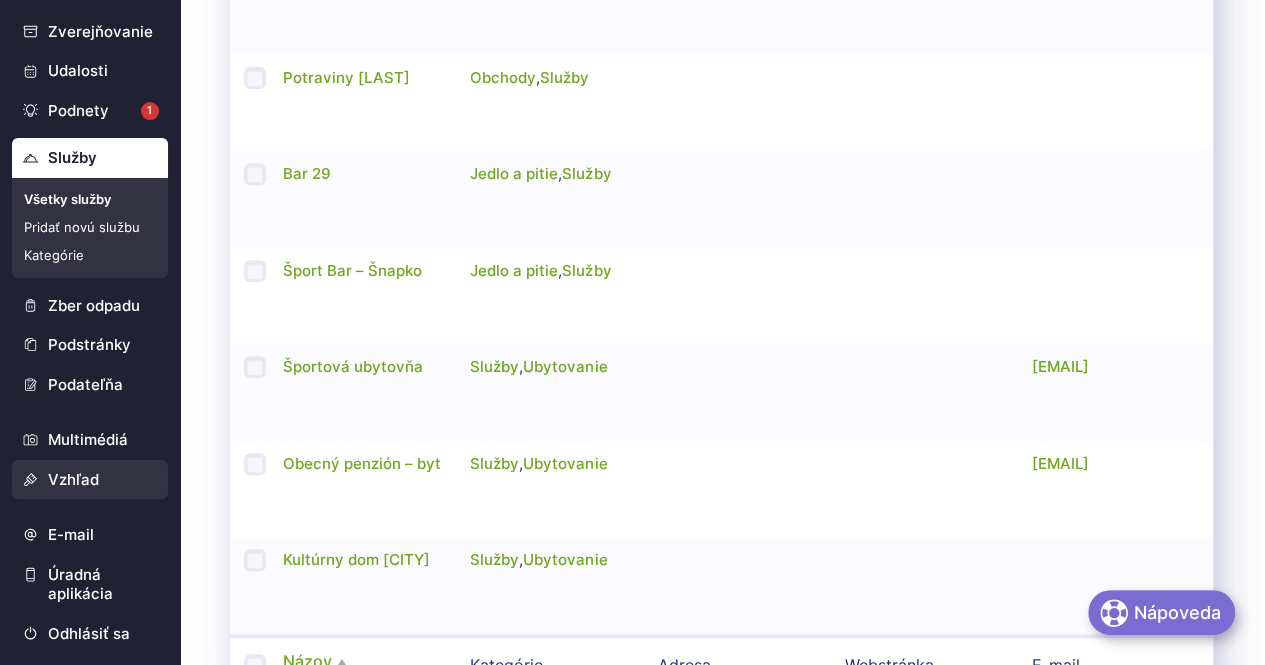 click on "Vzhľad" at bounding box center (90, 480) 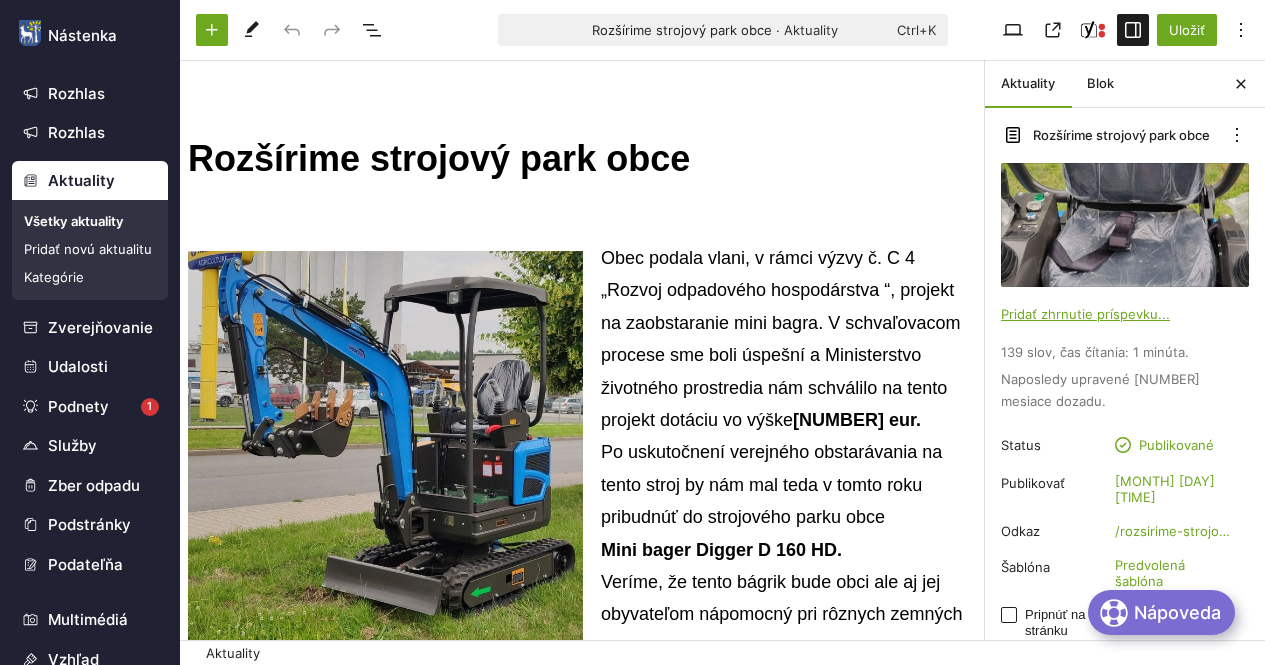 scroll, scrollTop: 0, scrollLeft: 0, axis: both 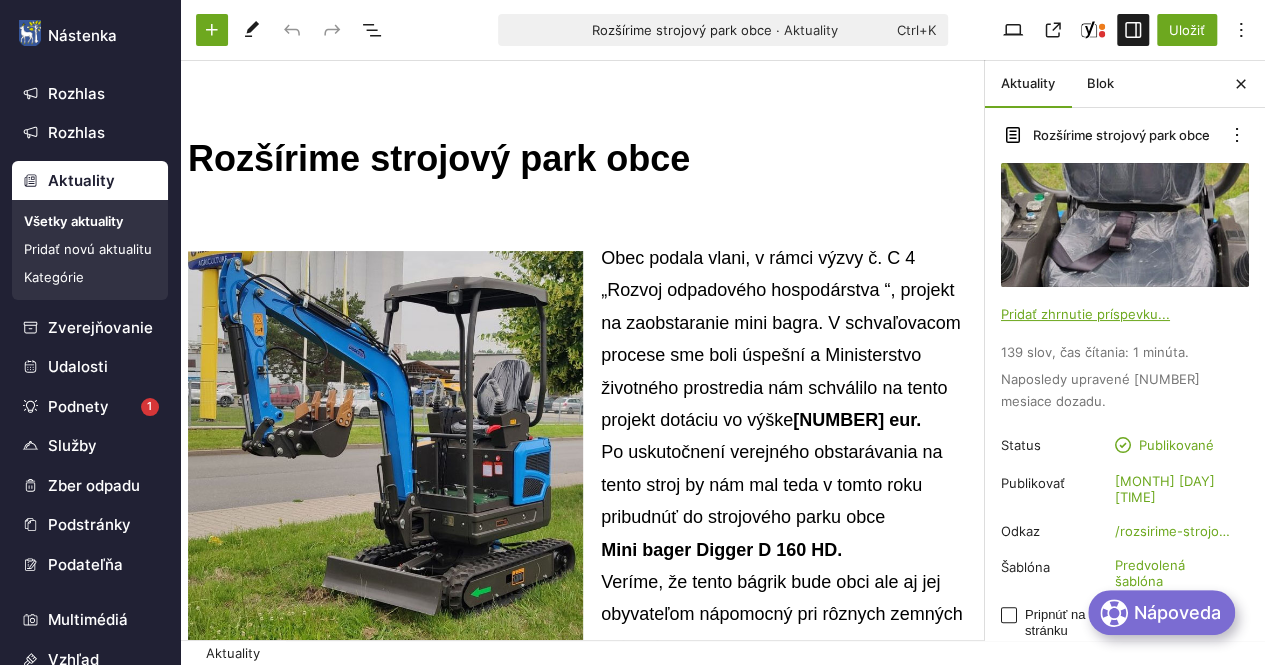 click on "Rozšírime strojový park obce" at bounding box center [582, 159] 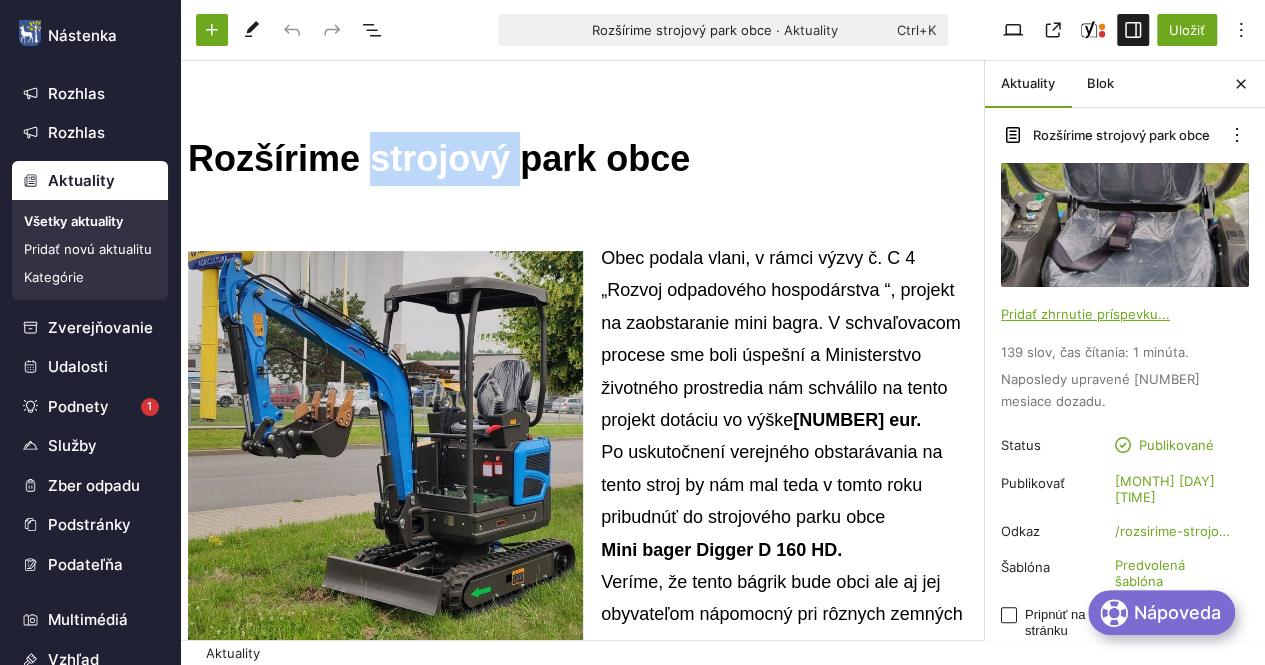 click on "Rozšírime strojový park obce" at bounding box center [582, 159] 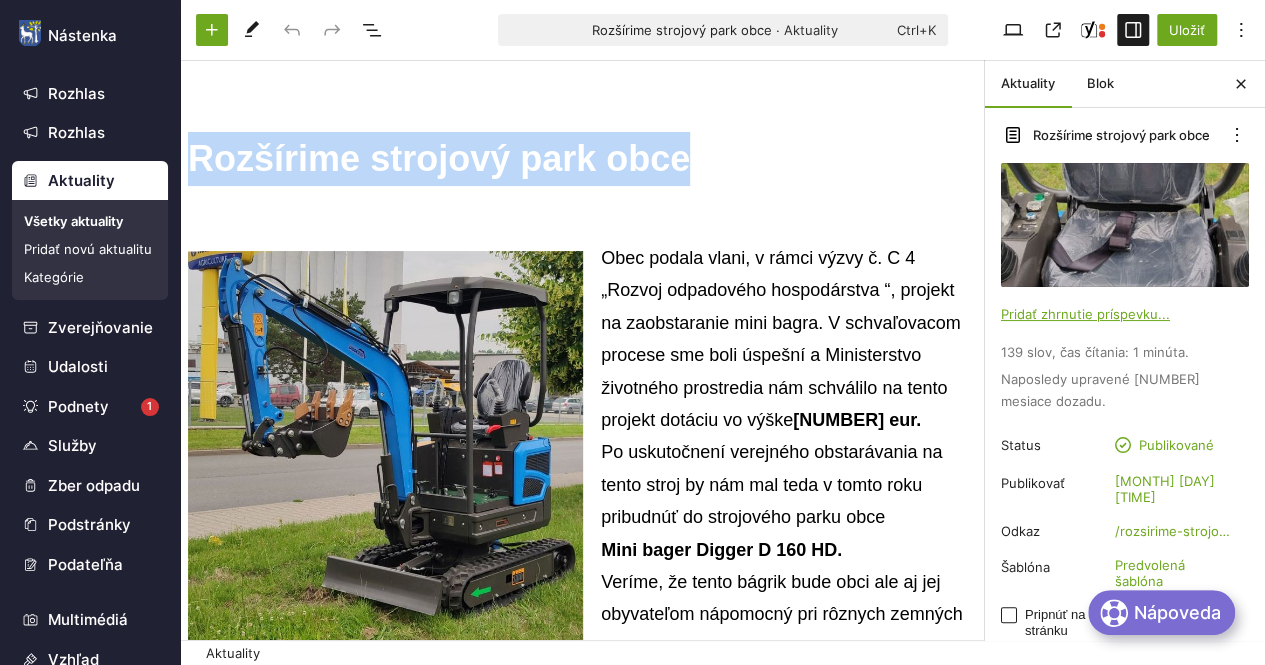 click on "Rozšírime strojový park obce" at bounding box center [582, 159] 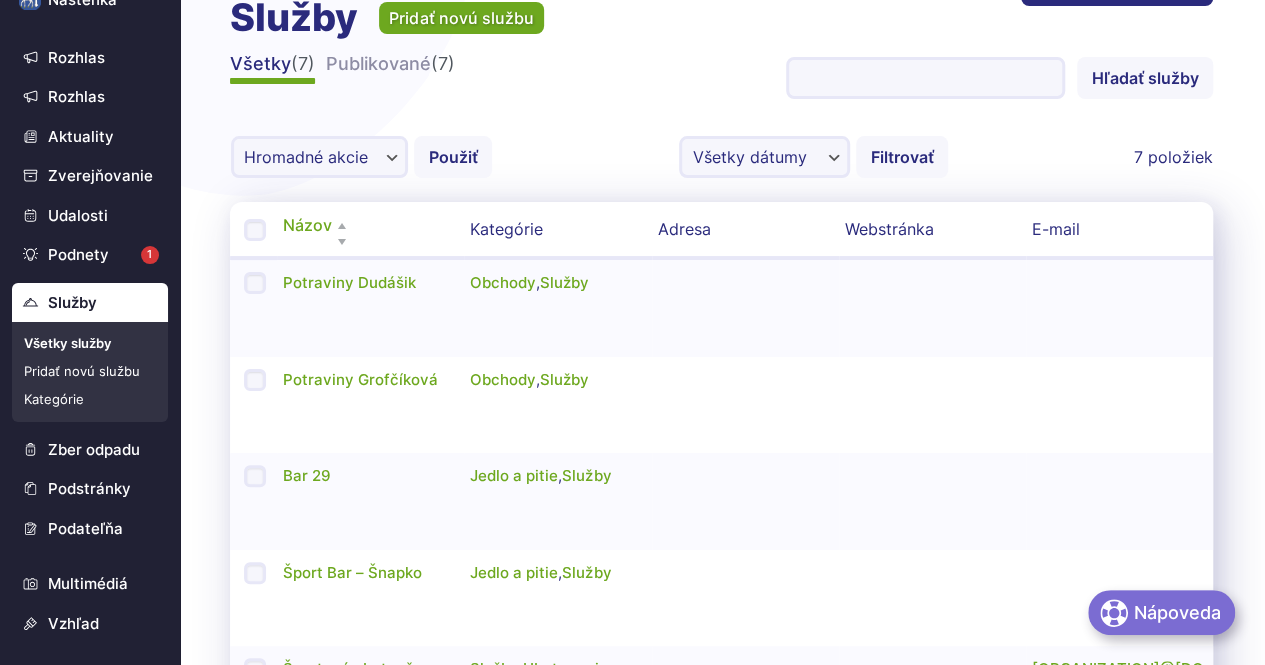 scroll, scrollTop: 74, scrollLeft: 0, axis: vertical 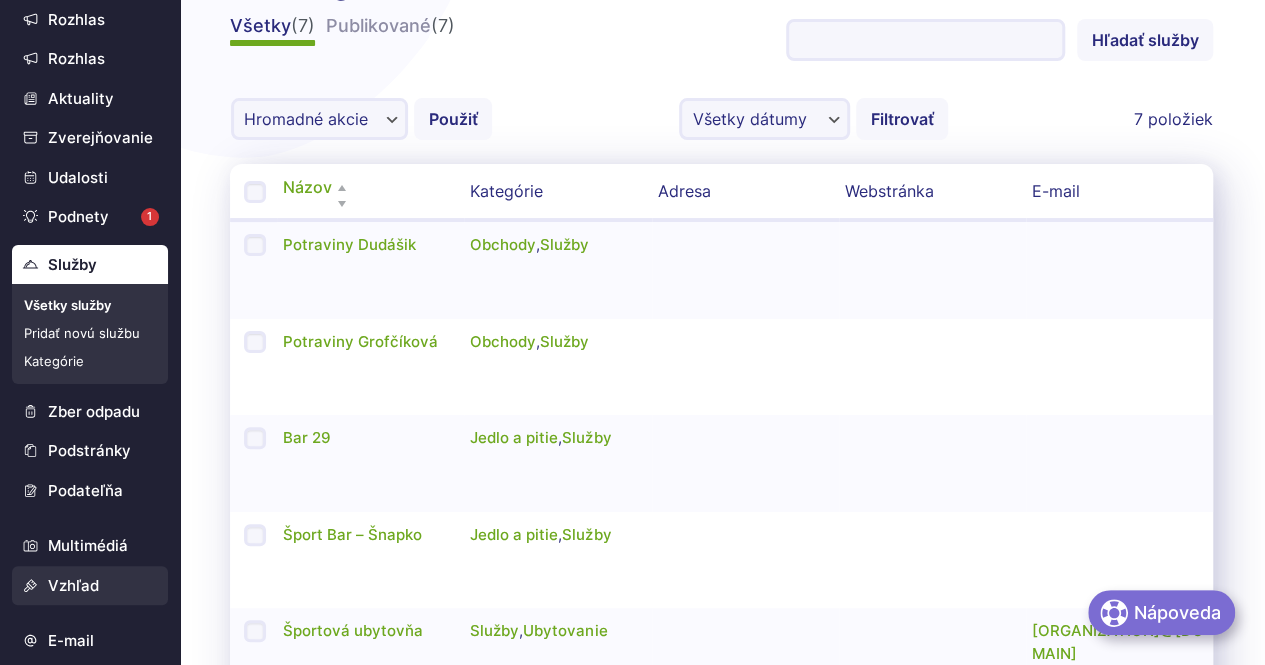 click on "Vzhľad" at bounding box center (90, 586) 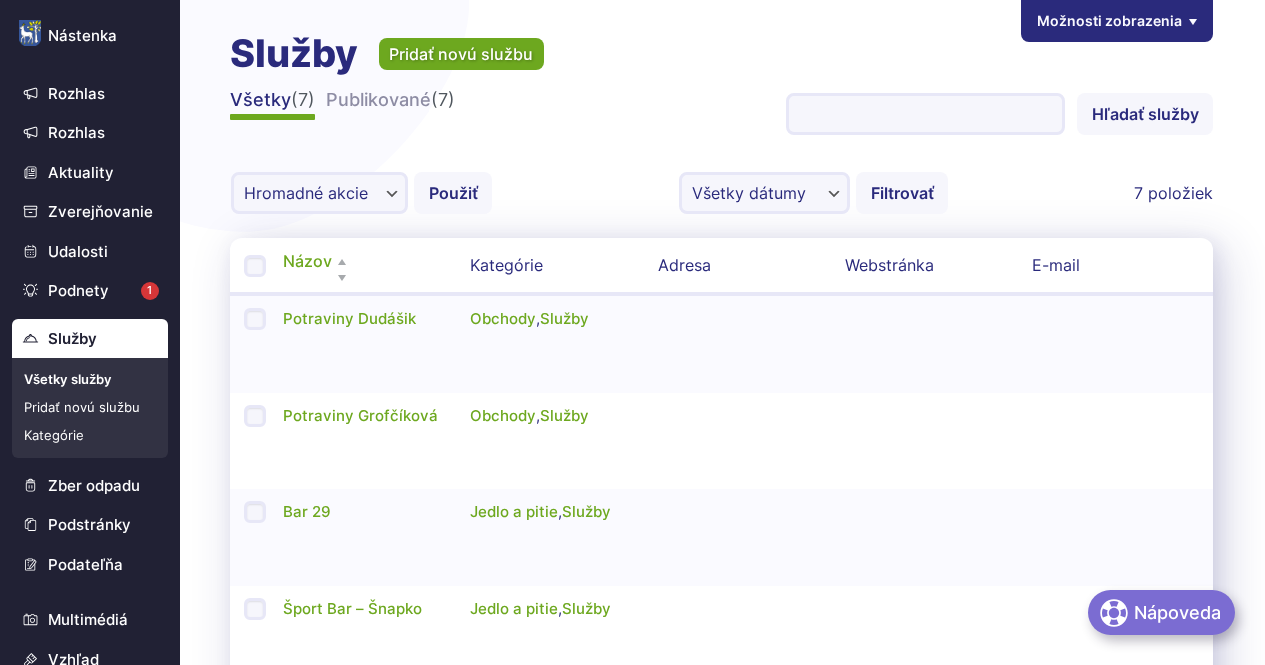 scroll, scrollTop: 0, scrollLeft: 0, axis: both 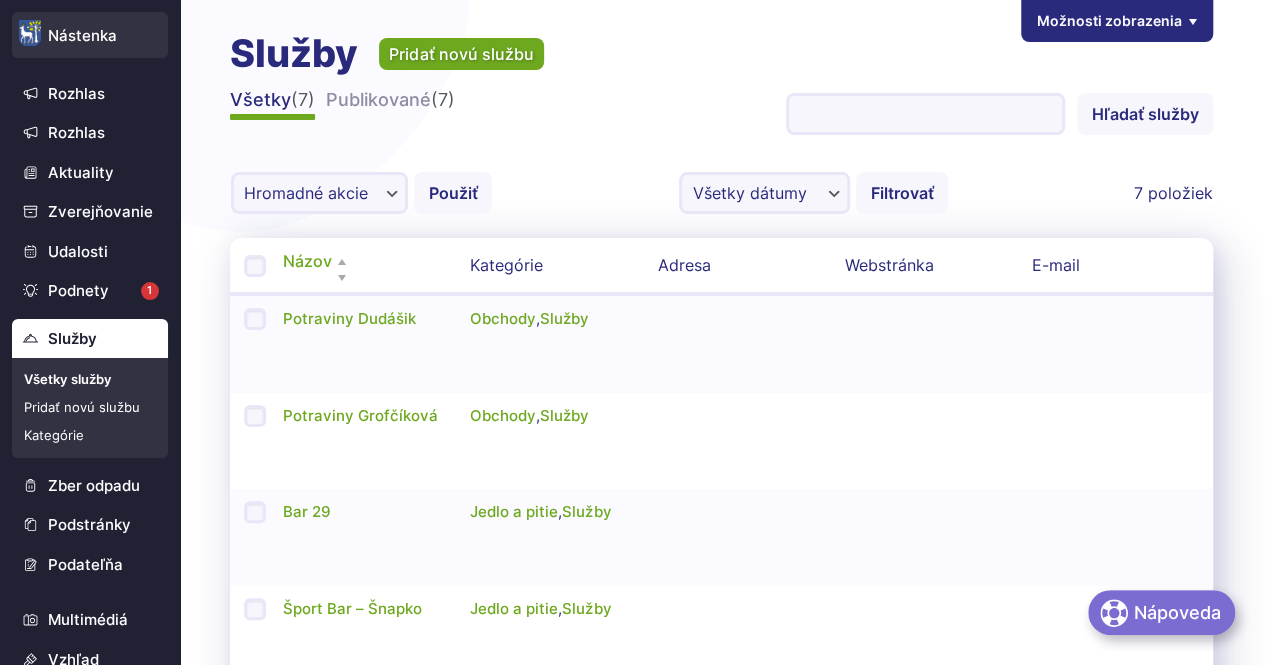 click at bounding box center [30, 33] 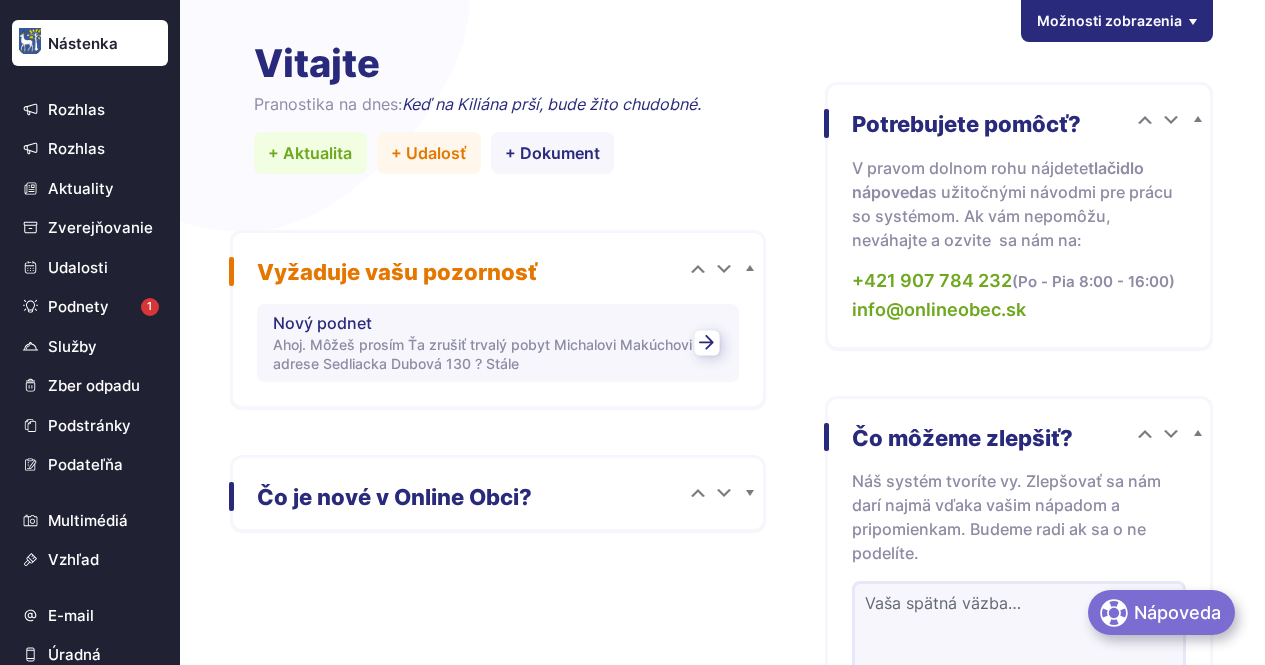 scroll, scrollTop: 0, scrollLeft: 0, axis: both 